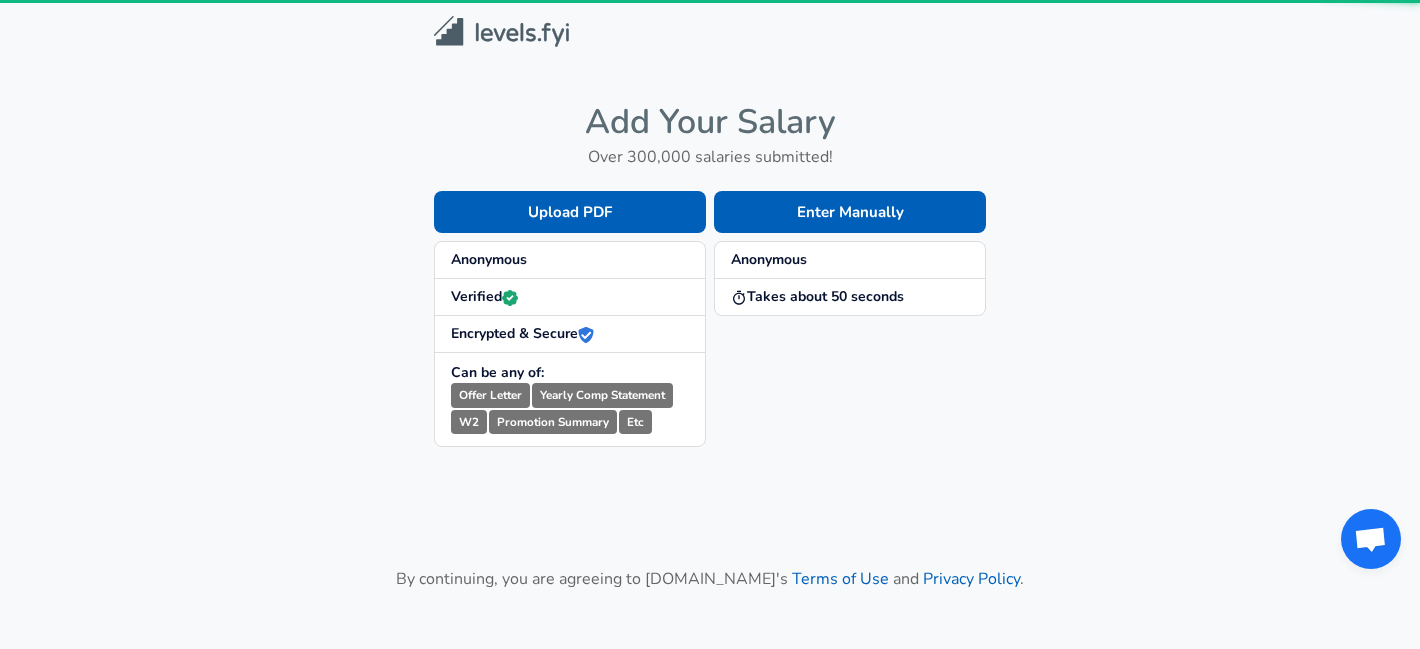 scroll, scrollTop: 0, scrollLeft: 0, axis: both 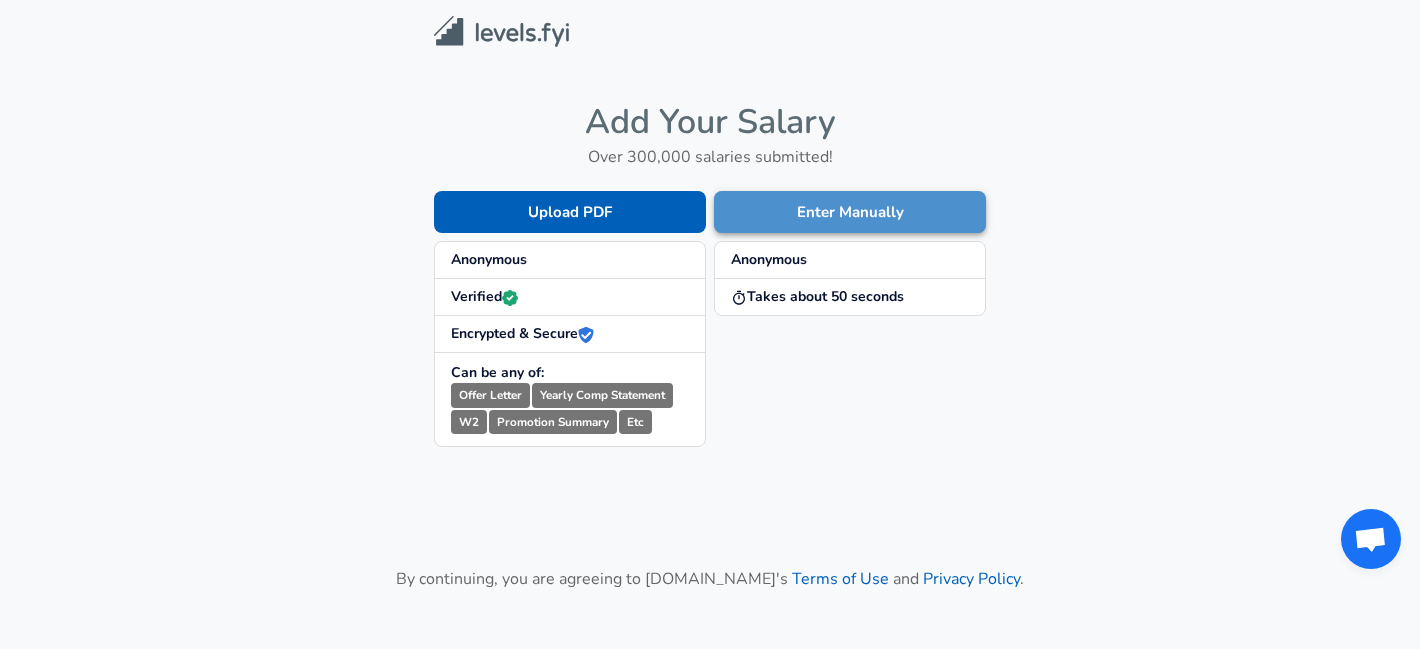 click on "Enter Manually" at bounding box center [850, 212] 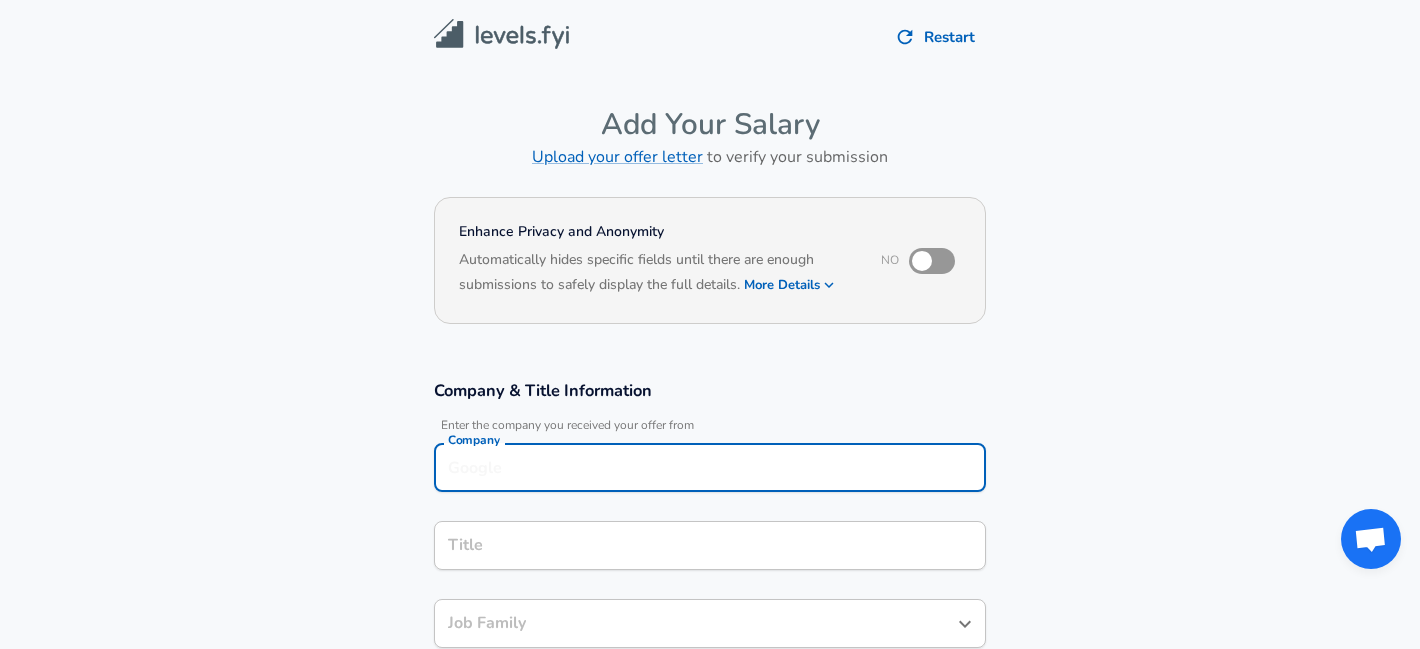 scroll, scrollTop: 20, scrollLeft: 0, axis: vertical 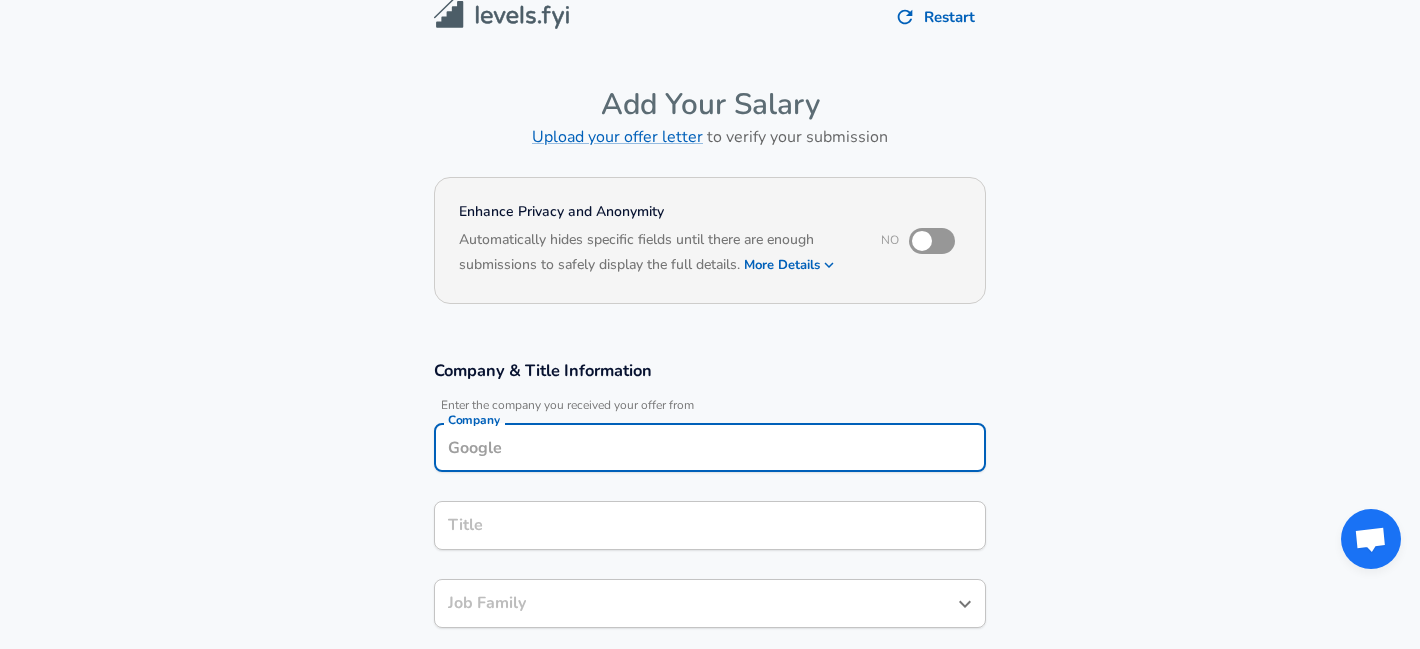 click on "Company" at bounding box center (710, 447) 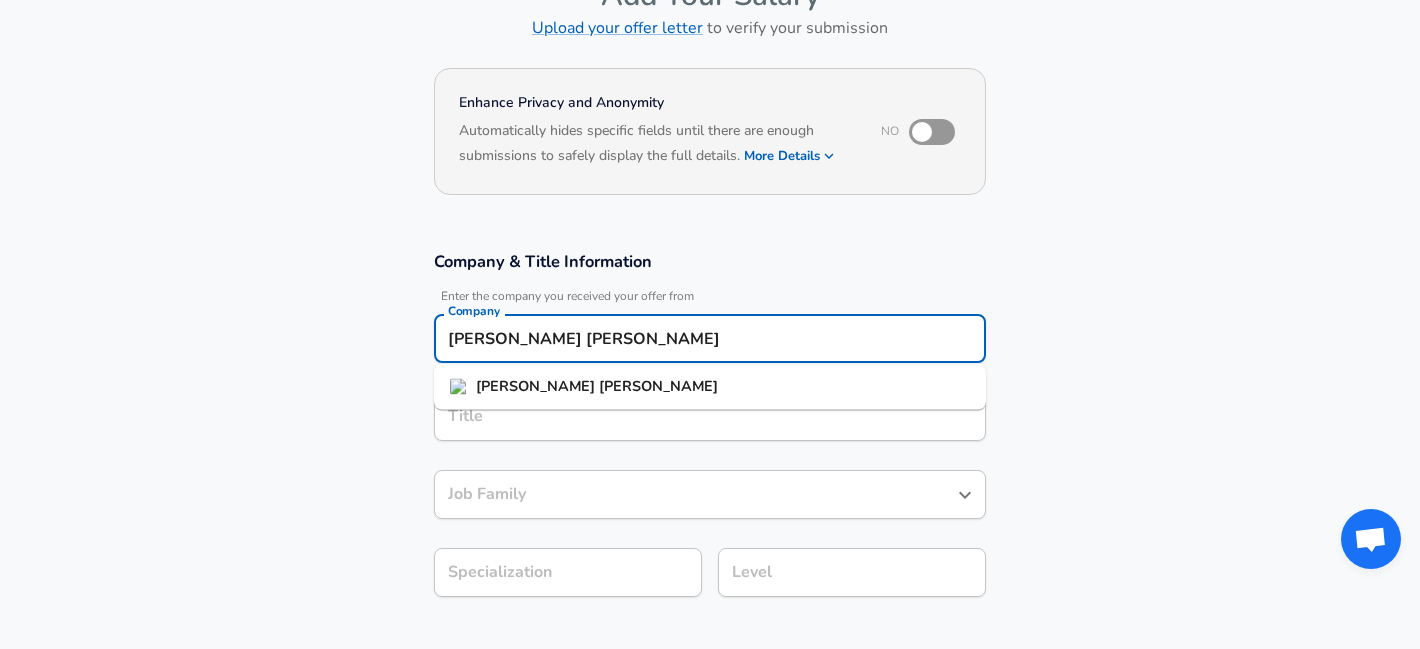 scroll, scrollTop: 235, scrollLeft: 0, axis: vertical 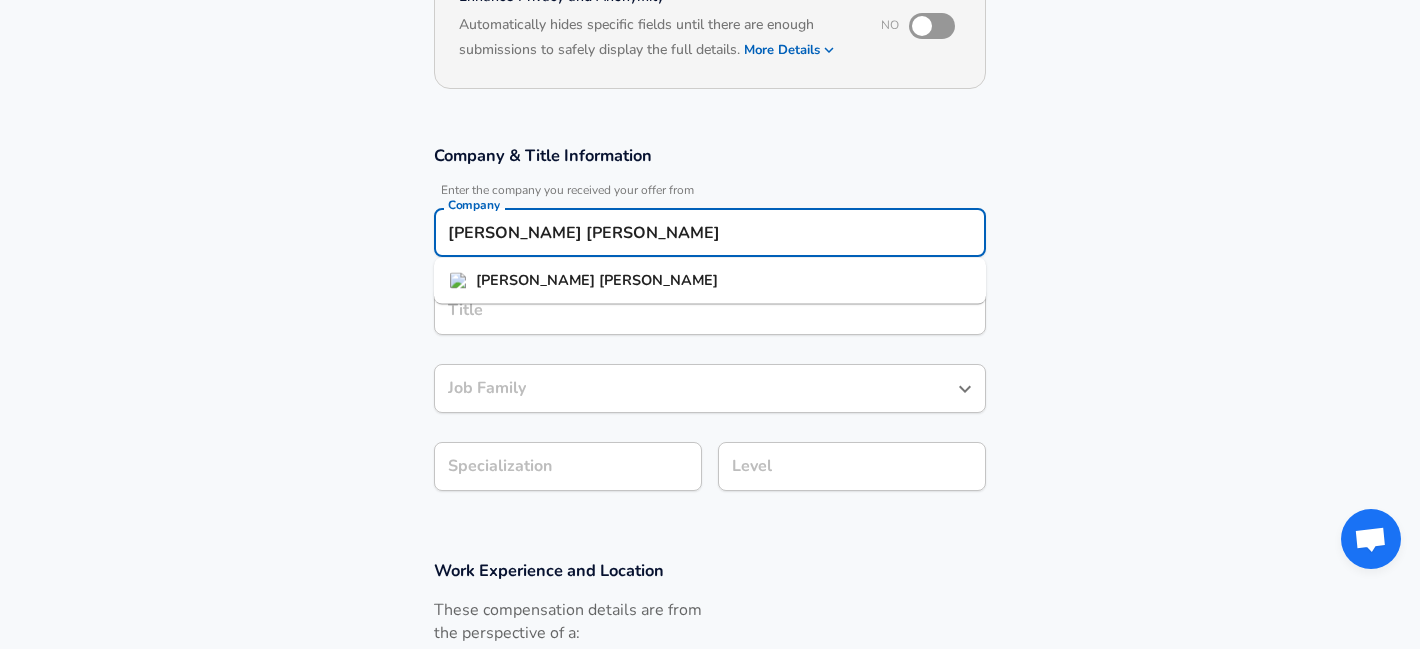 click on "[PERSON_NAME]     [PERSON_NAME]" at bounding box center [710, 281] 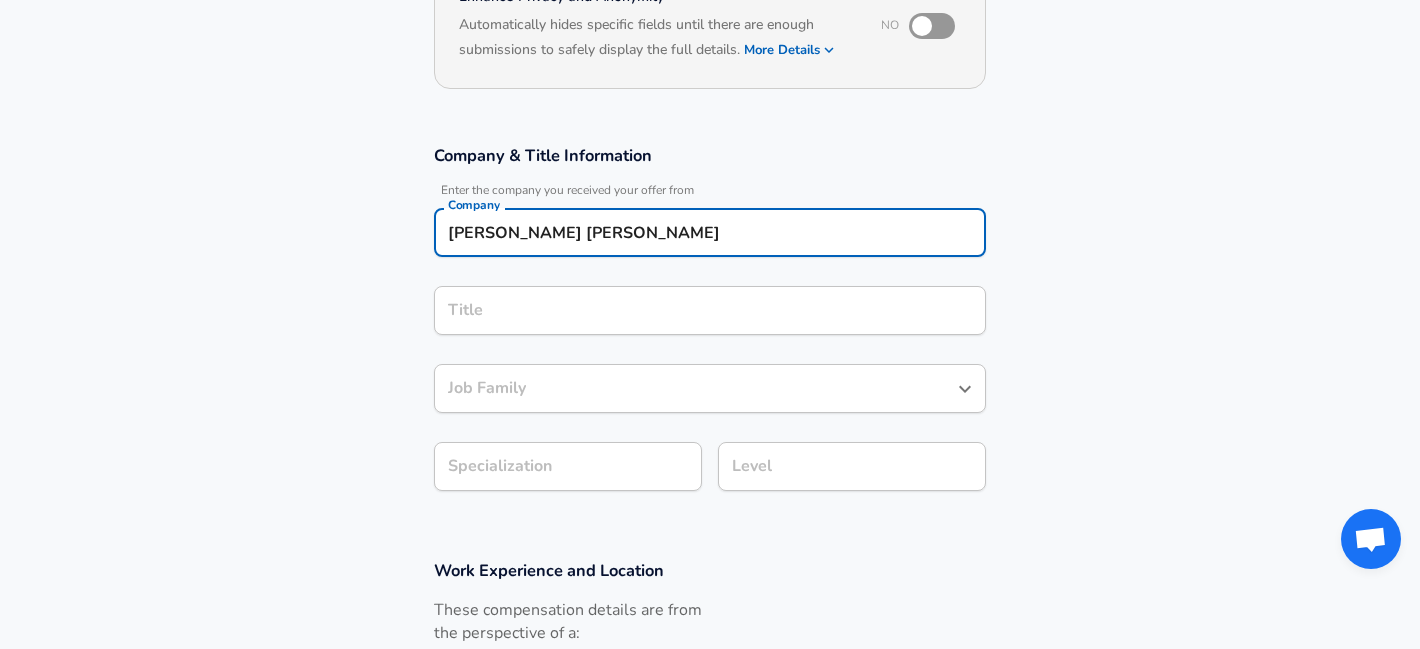click on "Title" at bounding box center [710, 310] 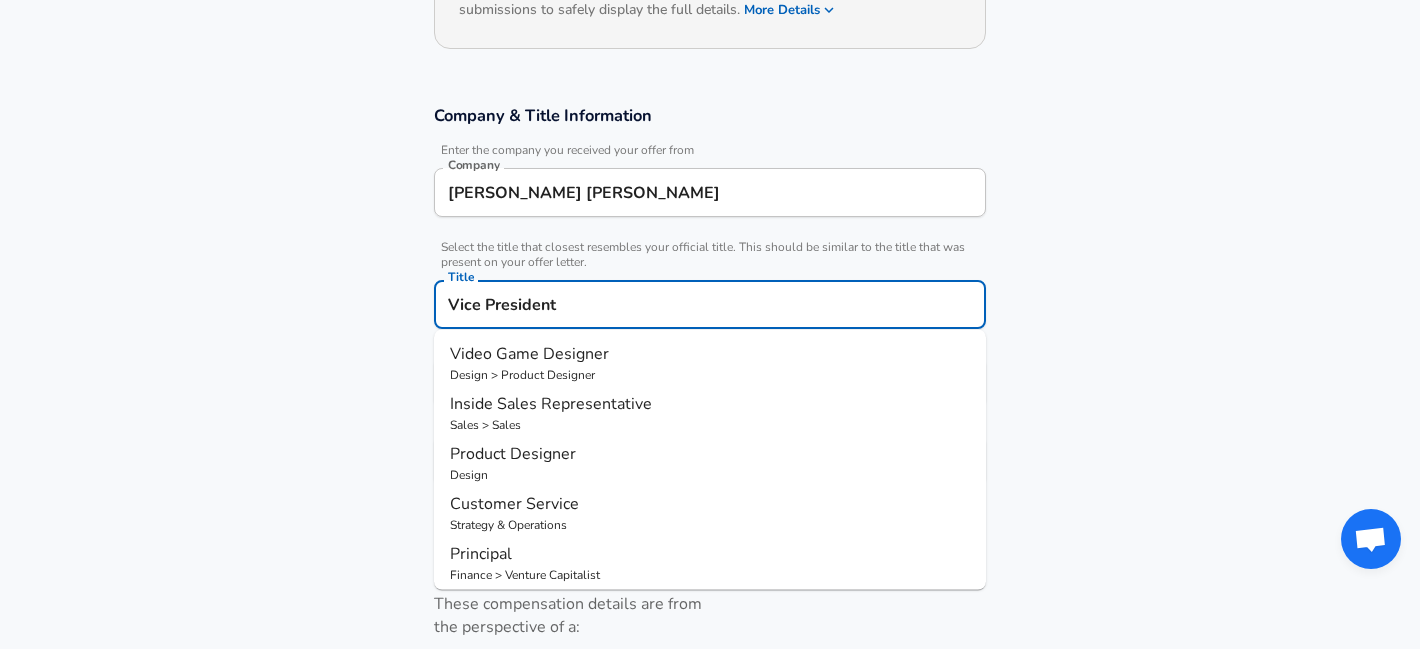 type on "Vice President" 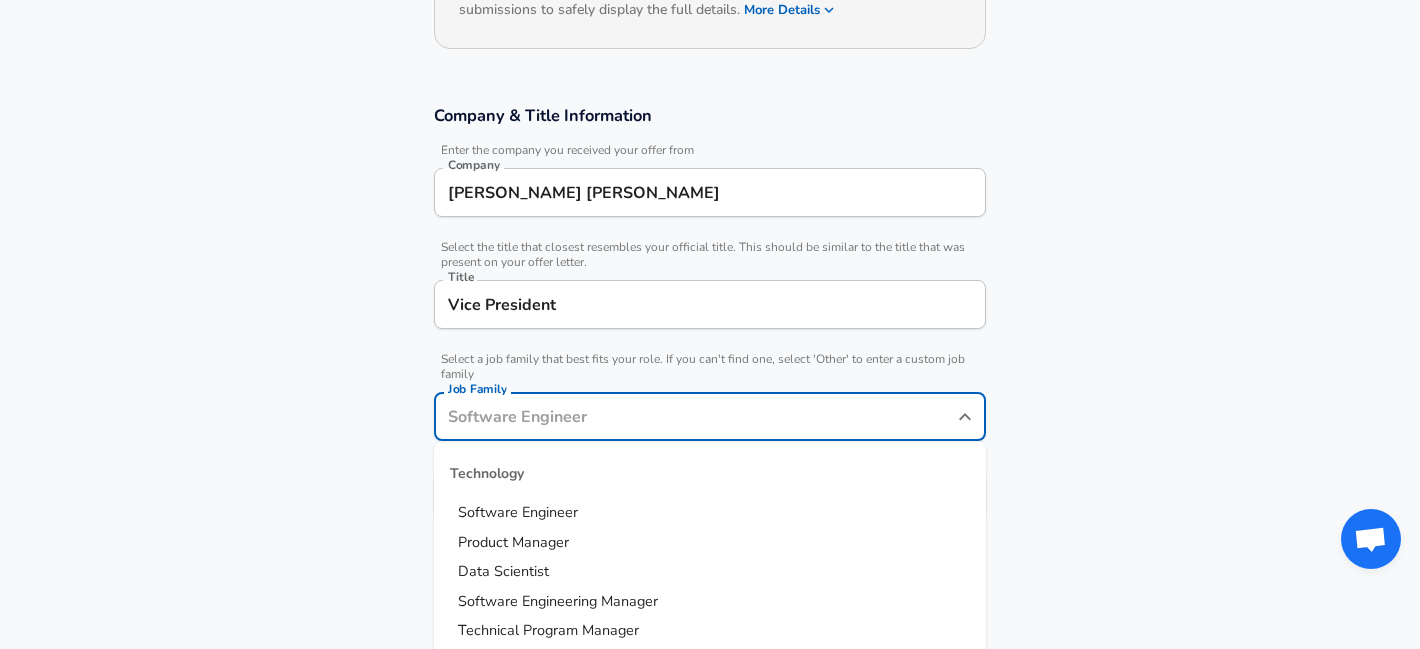 click on "Job Family" at bounding box center [695, 416] 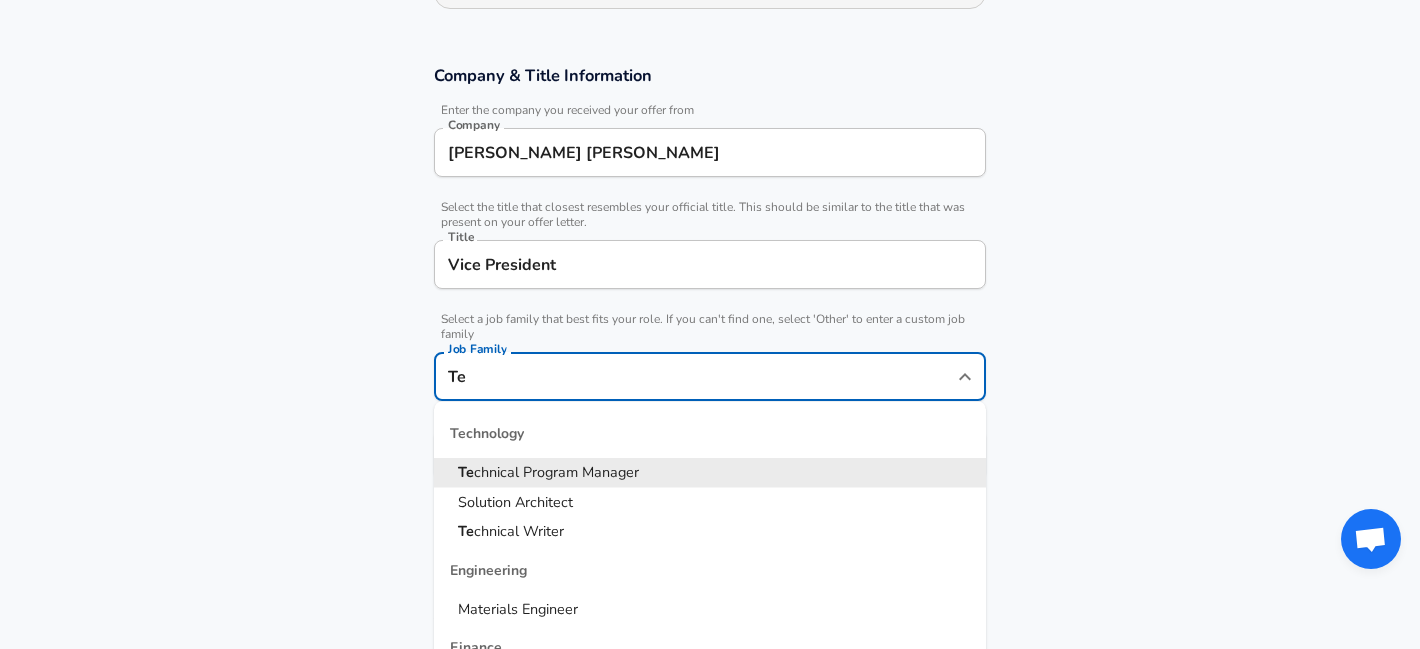 type on "T" 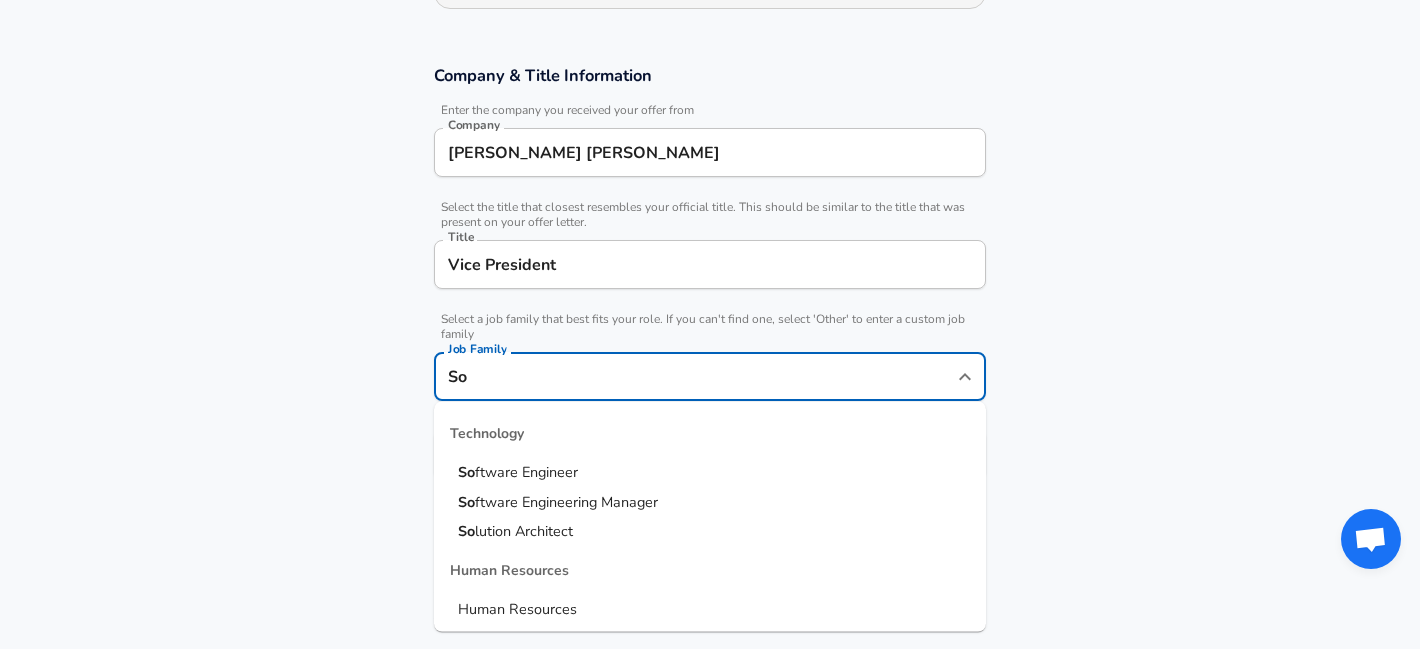 click on "ftware Engineer" at bounding box center [526, 472] 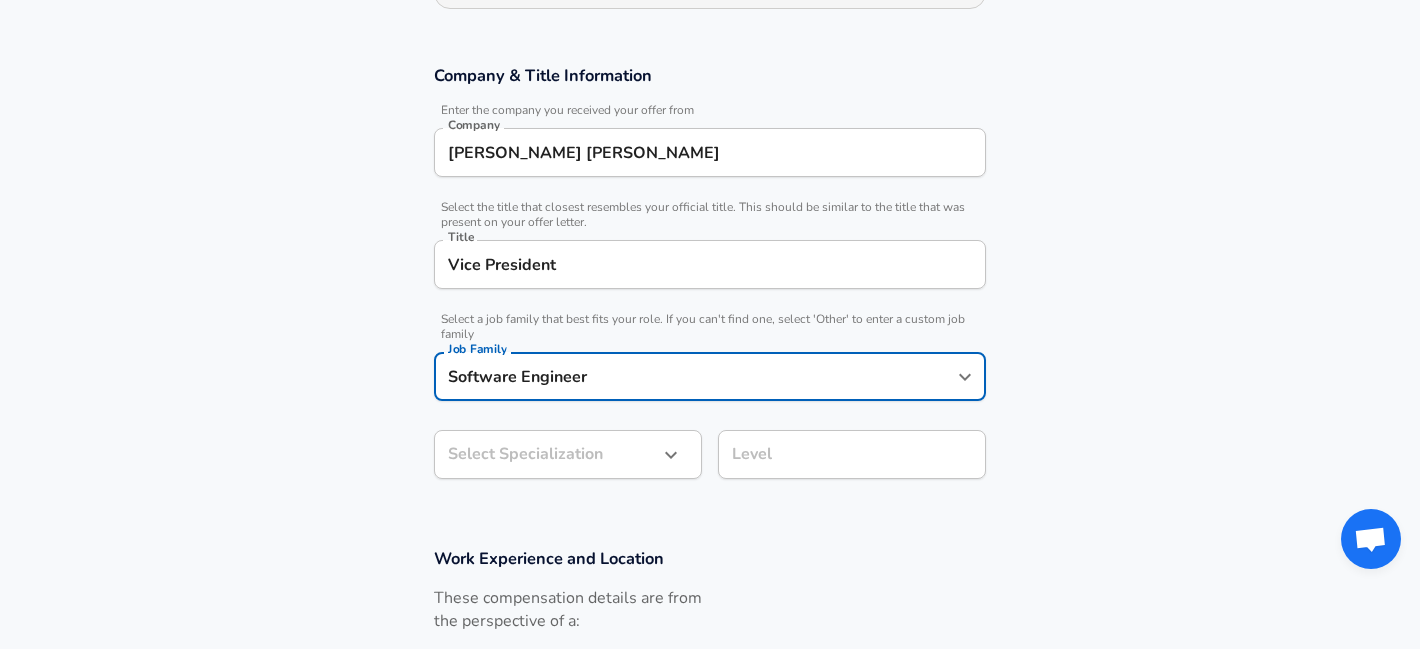 type on "Software Engineer" 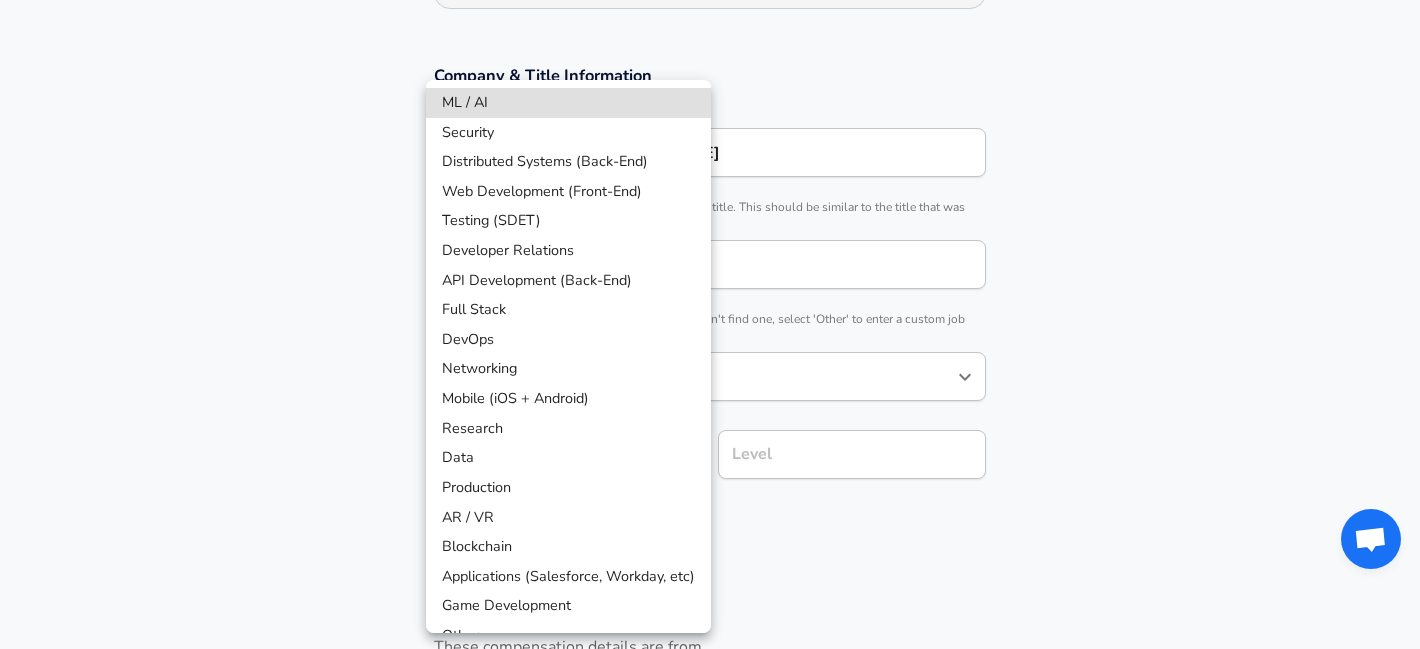 click on "Restart Add Your Salary Upload your offer letter   to verify your submission Enhance Privacy and Anonymity No Automatically hides specific fields until there are enough submissions to safely display the full details.   More Details Based on your submission and the data points that we have already collected, we will automatically hide and anonymize specific fields if there aren't enough data points to remain sufficiently anonymous. Company & Title Information   Enter the company you received your offer from Company [PERSON_NAME] [PERSON_NAME] Company   Select the title that closest resembles your official title. This should be similar to the title that was present on your offer letter. Title Vice President Title   Select a job family that best fits your role. If you can't find one, select 'Other' to enter a custom job family Job Family Software Engineer Job Family   Select a Specialization that best fits your role. If you can't find one, select 'Other' to enter a custom specialization Select Specialization ​ Level Level" at bounding box center [710, 9] 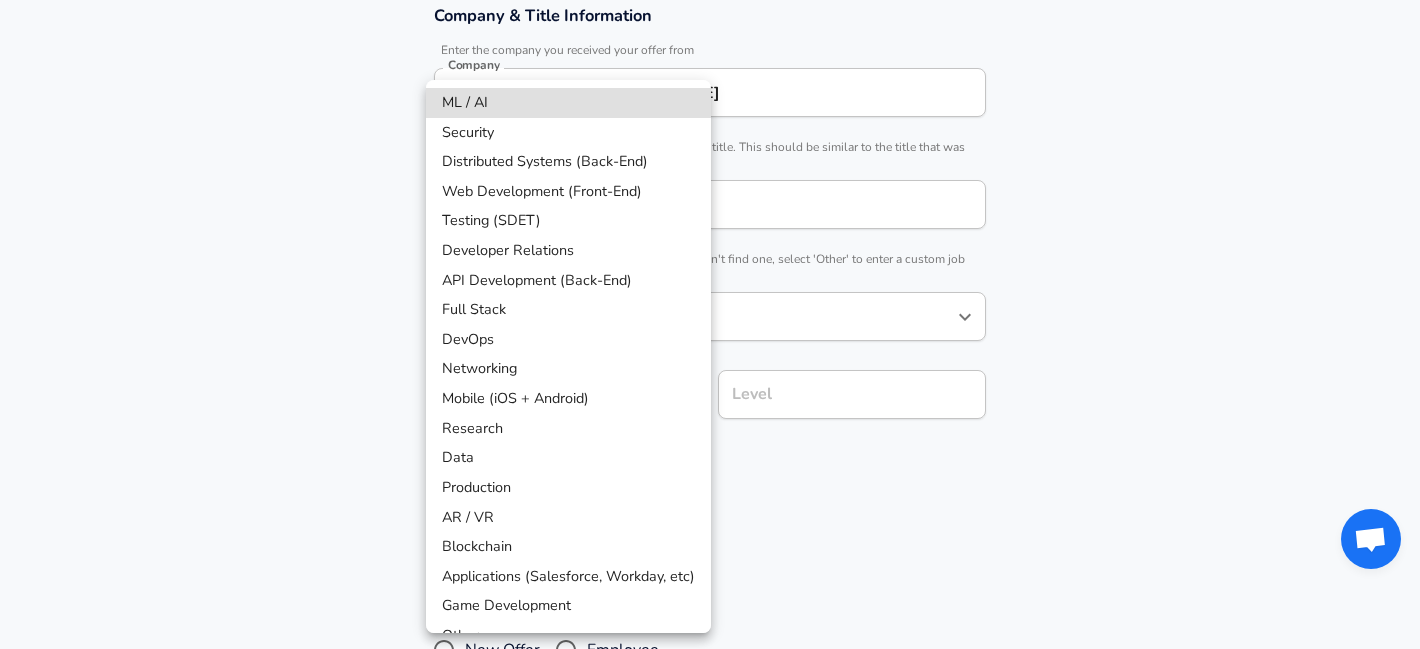 type 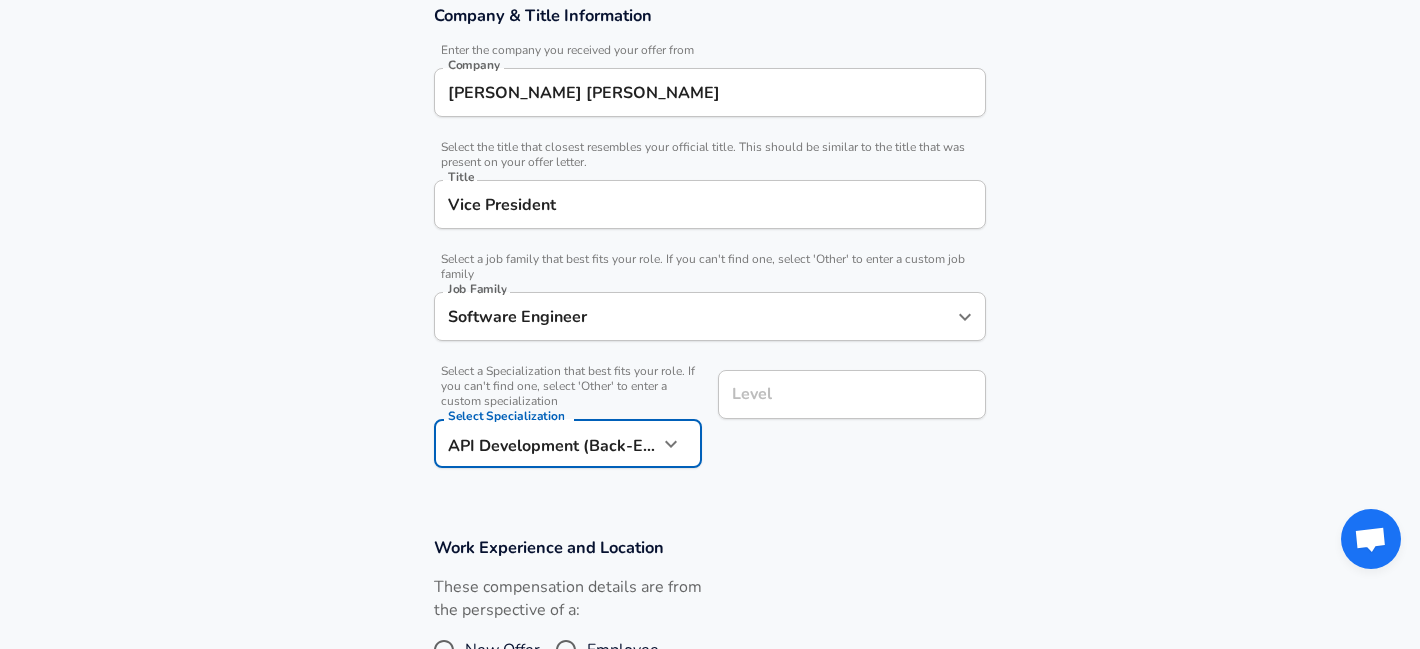 click on "Level" at bounding box center [852, 394] 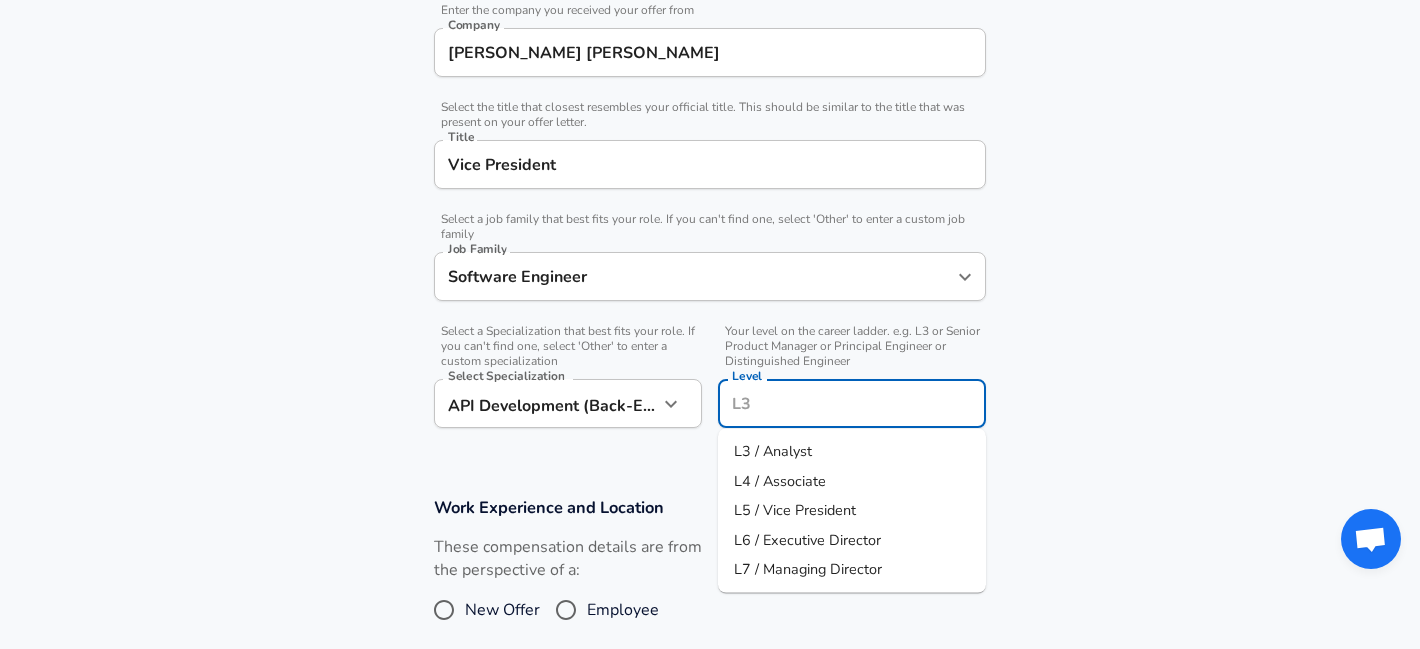 click on "L5 / Vice President" at bounding box center [795, 510] 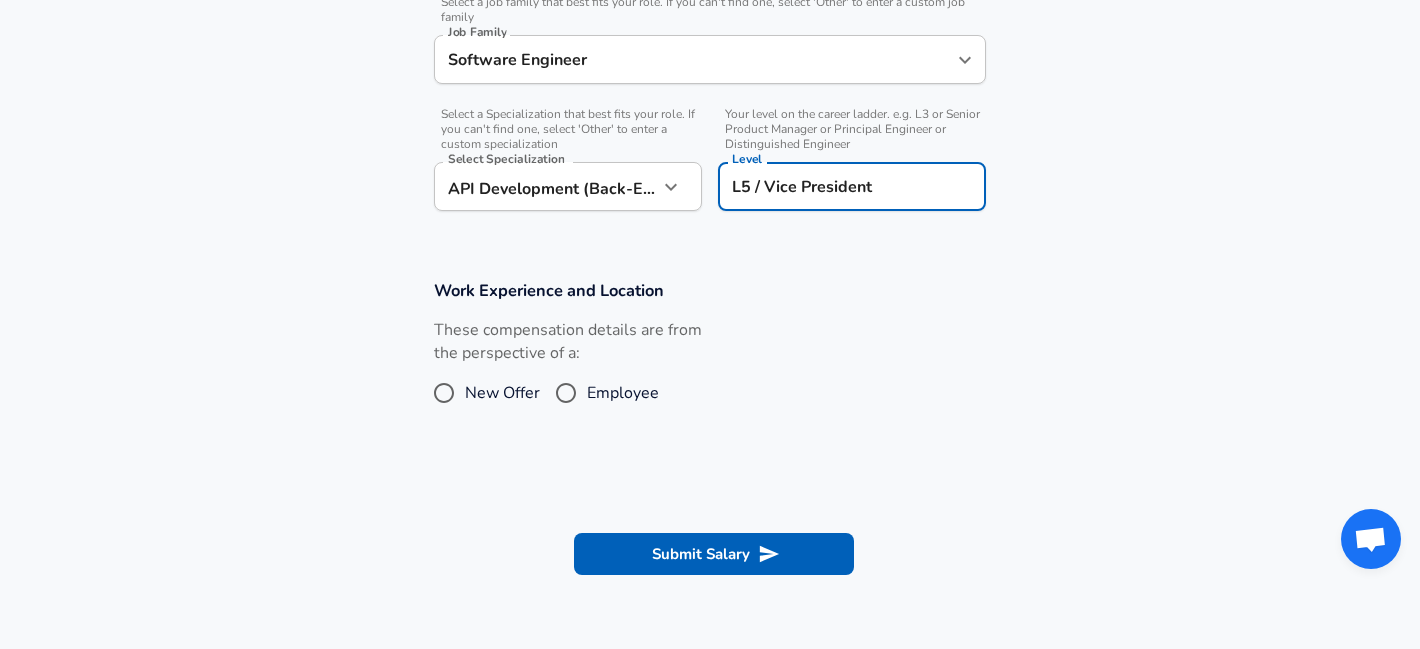 scroll, scrollTop: 634, scrollLeft: 0, axis: vertical 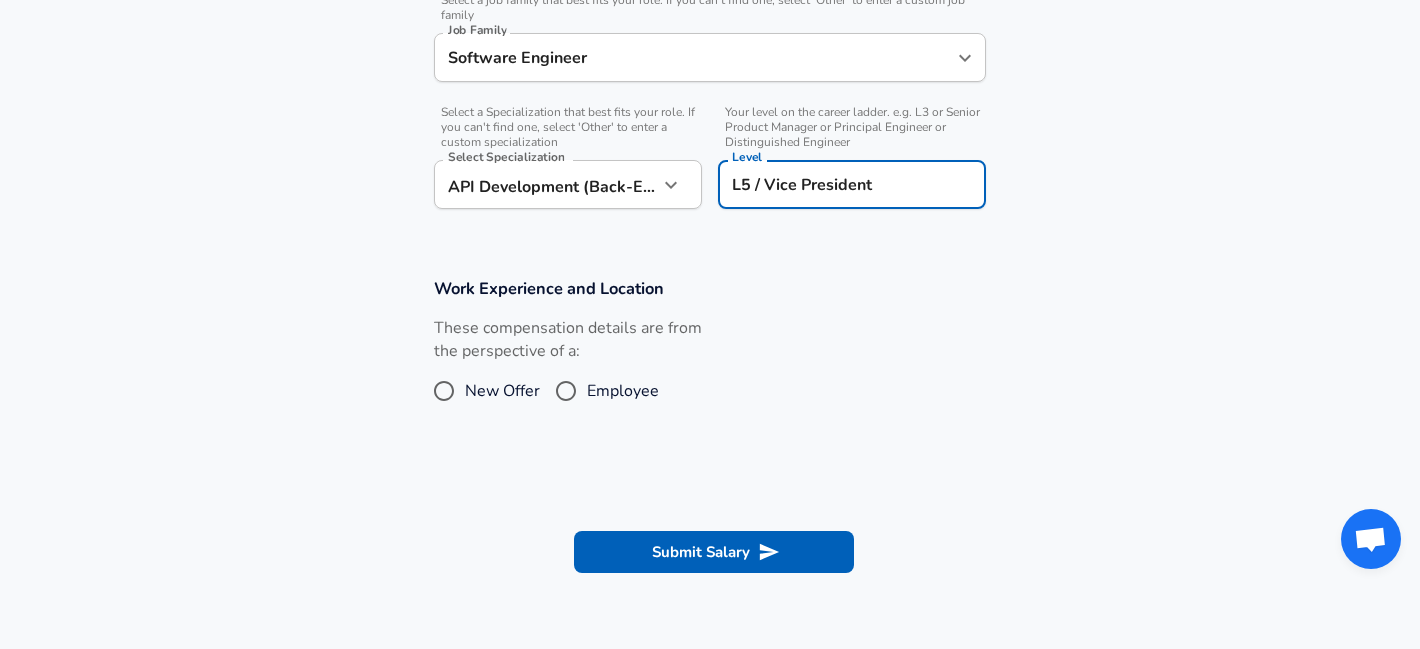 click on "Employee" at bounding box center (623, 391) 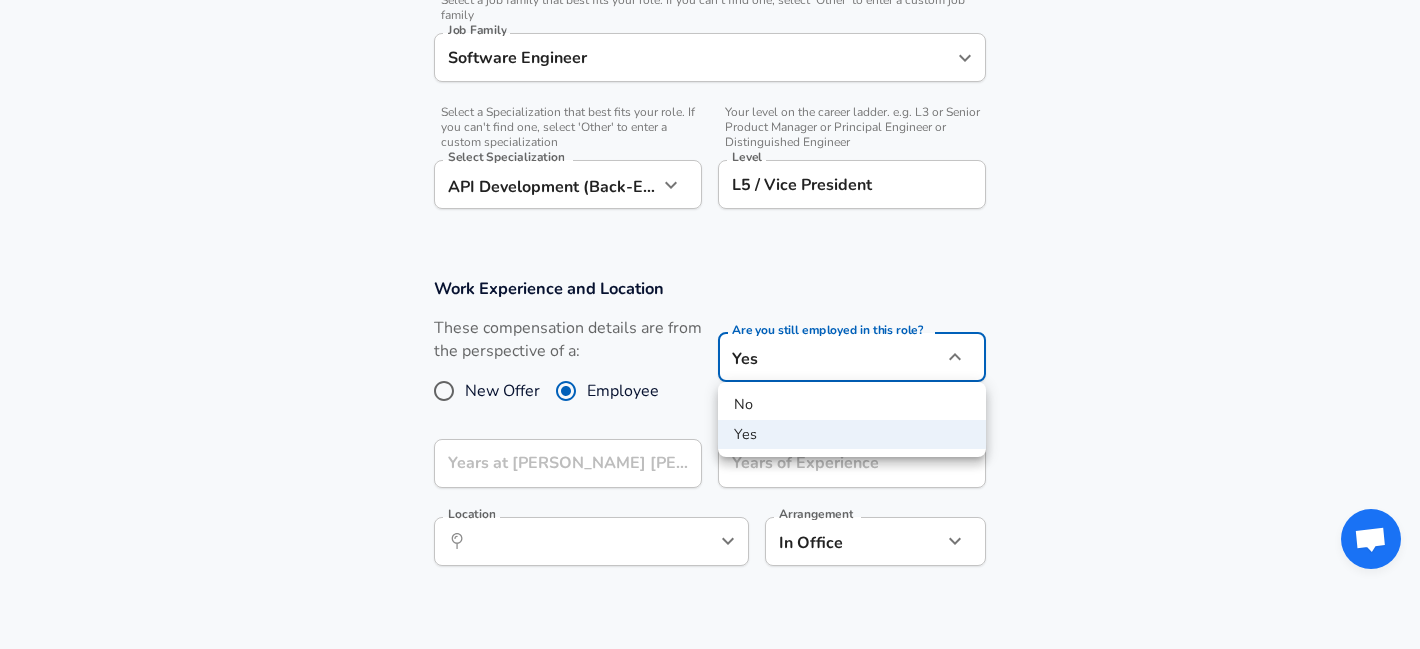 click on "Restart Add Your Salary Upload your offer letter   to verify your submission Enhance Privacy and Anonymity No Automatically hides specific fields until there are enough submissions to safely display the full details.   More Details Based on your submission and the data points that we have already collected, we will automatically hide and anonymize specific fields if there aren't enough data points to remain sufficiently anonymous. Company & Title Information   Enter the company you received your offer from Company [PERSON_NAME] [PERSON_NAME] Company   Select the title that closest resembles your official title. This should be similar to the title that was present on your offer letter. Title Vice President Title   Select a job family that best fits your role. If you can't find one, select 'Other' to enter a custom job family Job Family Software Engineer Job Family   Select a Specialization that best fits your role. If you can't find one, select 'Other' to enter a custom specialization Select Specialization   Level Level" at bounding box center [710, -310] 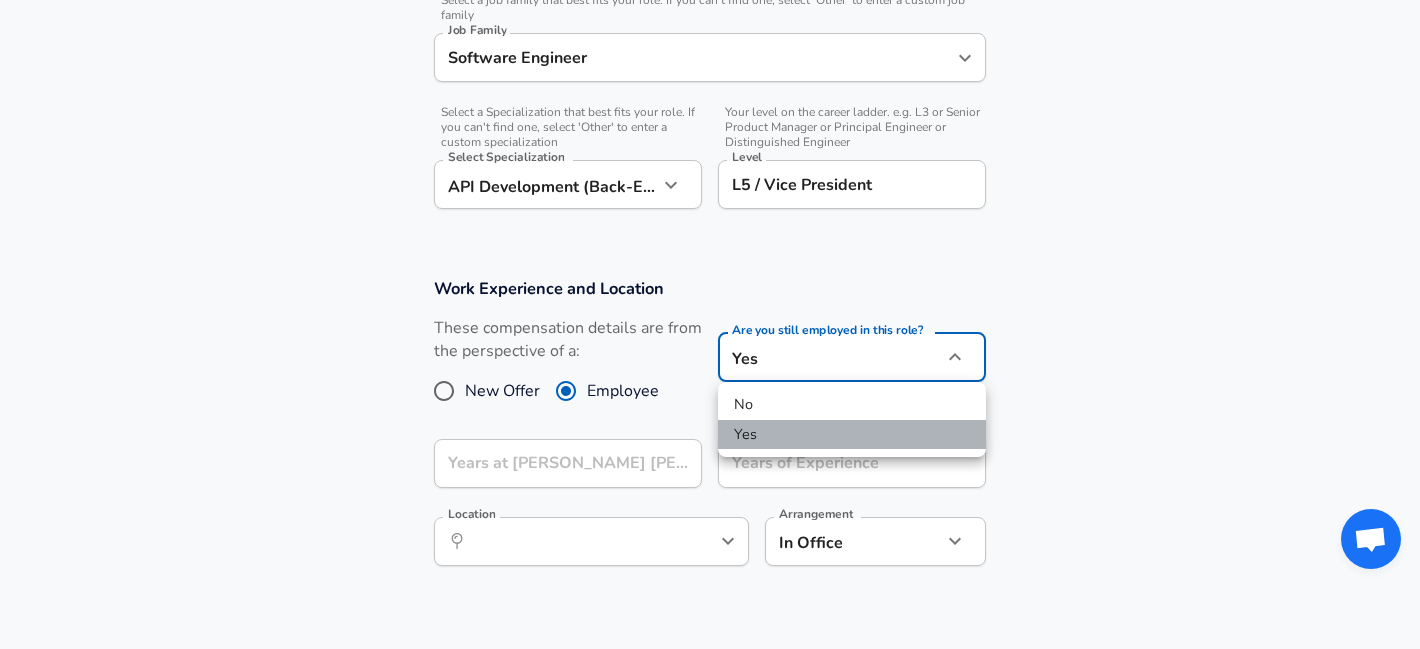 click on "Yes" at bounding box center [852, 435] 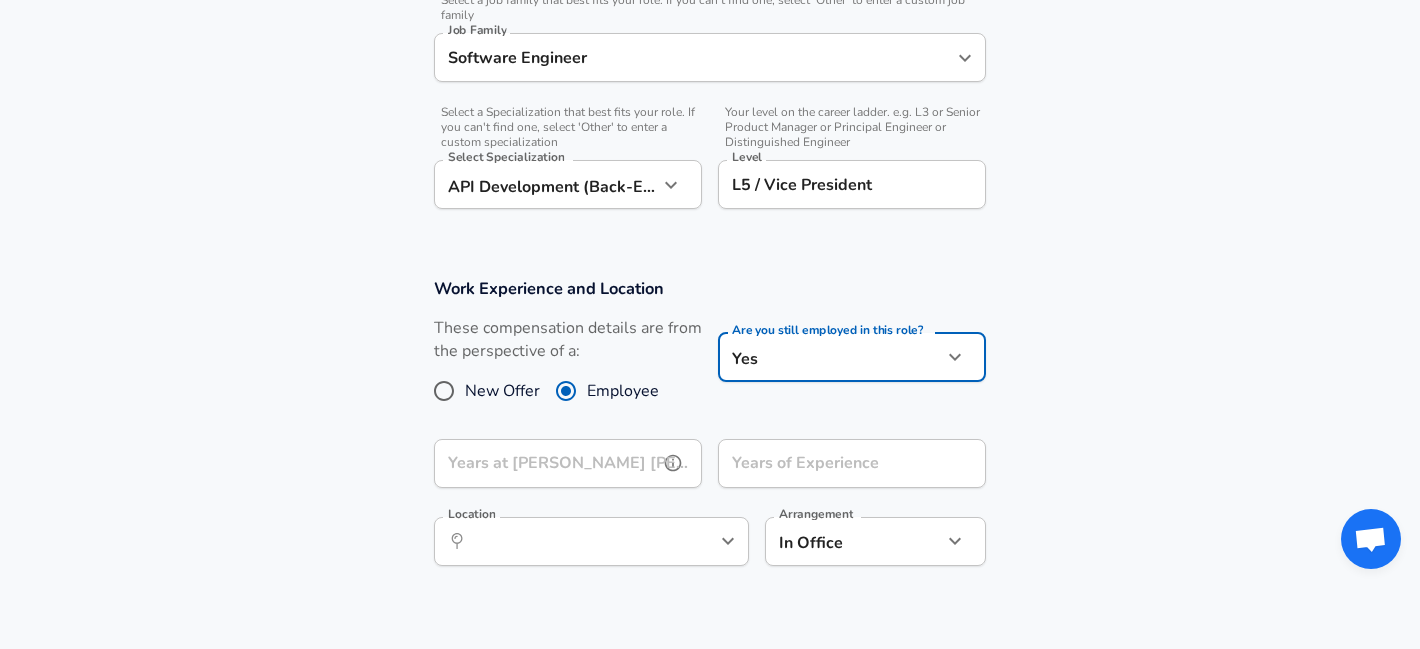 click on "Years at [PERSON_NAME] [PERSON_NAME]" at bounding box center (546, 463) 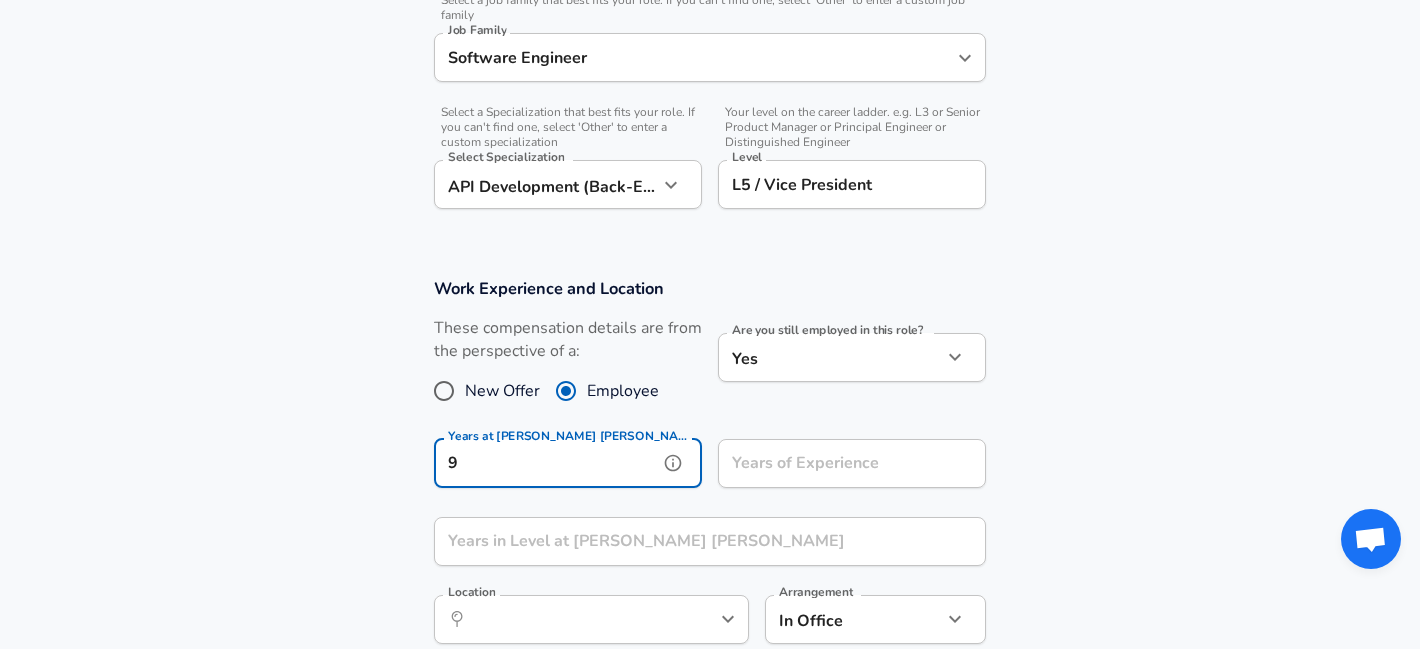 type on "9" 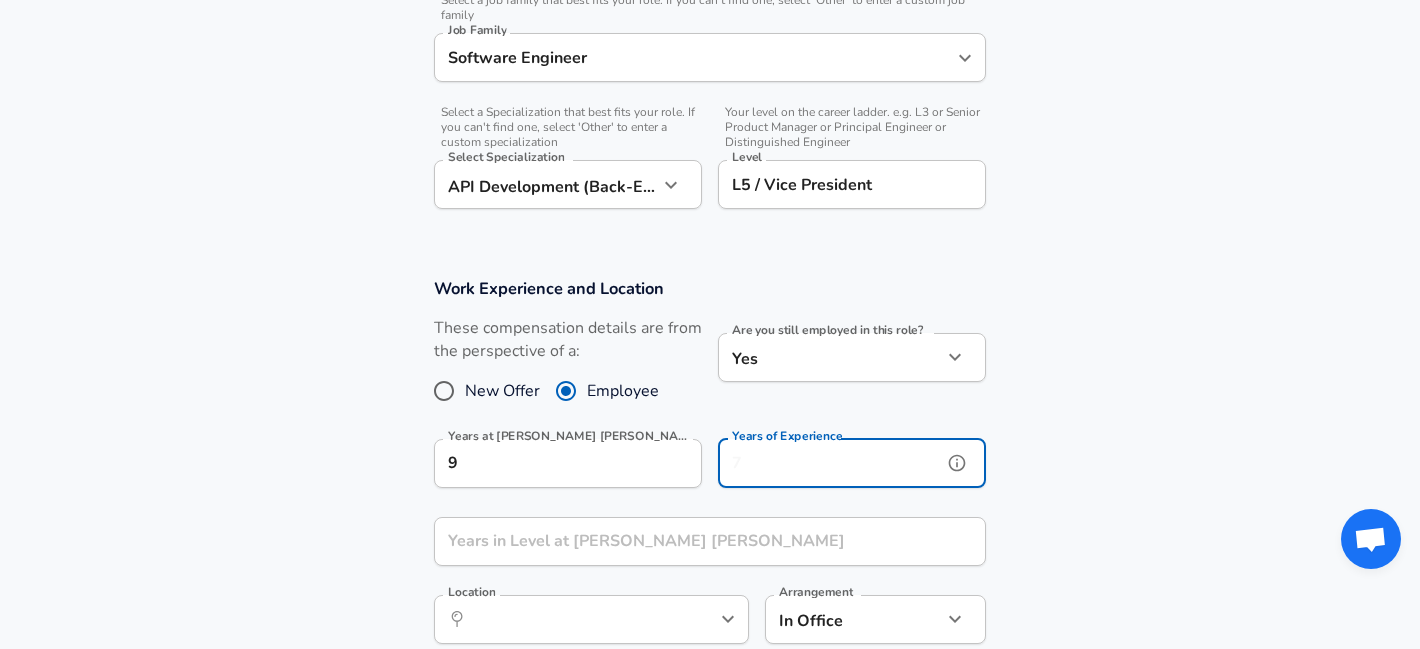 click on "Years of Experience" at bounding box center (830, 463) 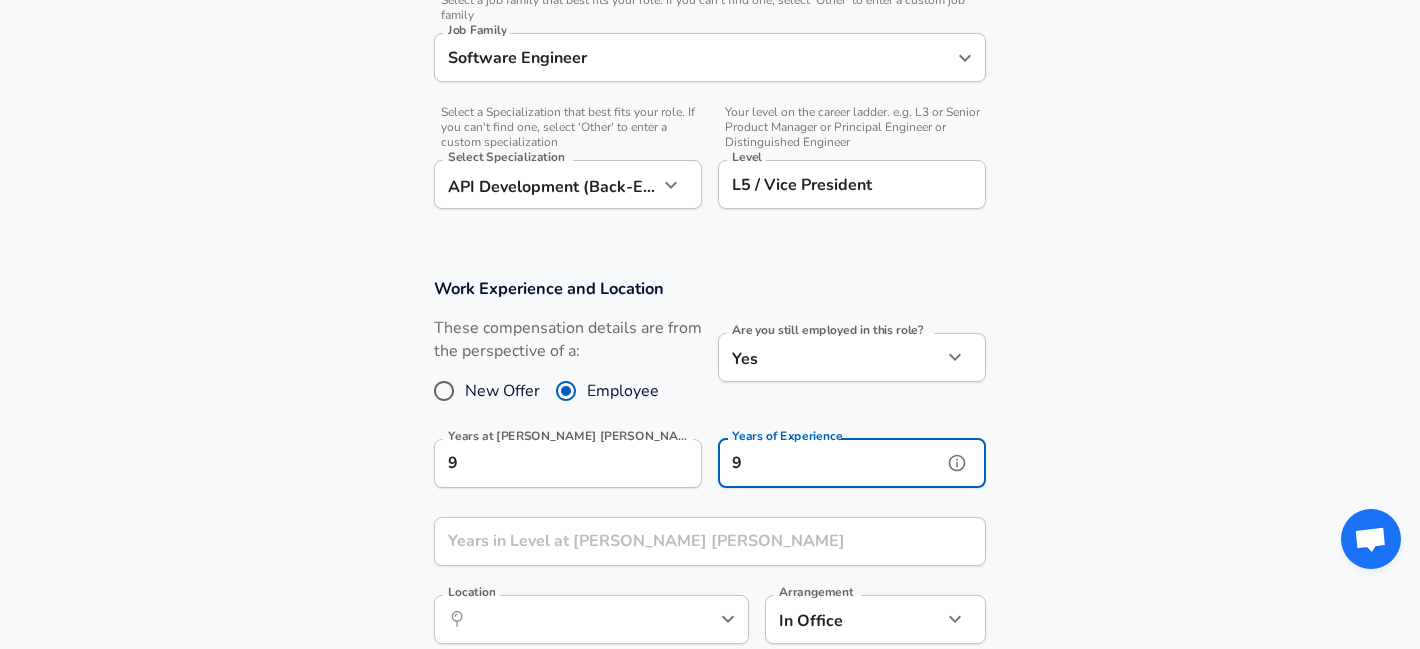 scroll, scrollTop: 0, scrollLeft: 0, axis: both 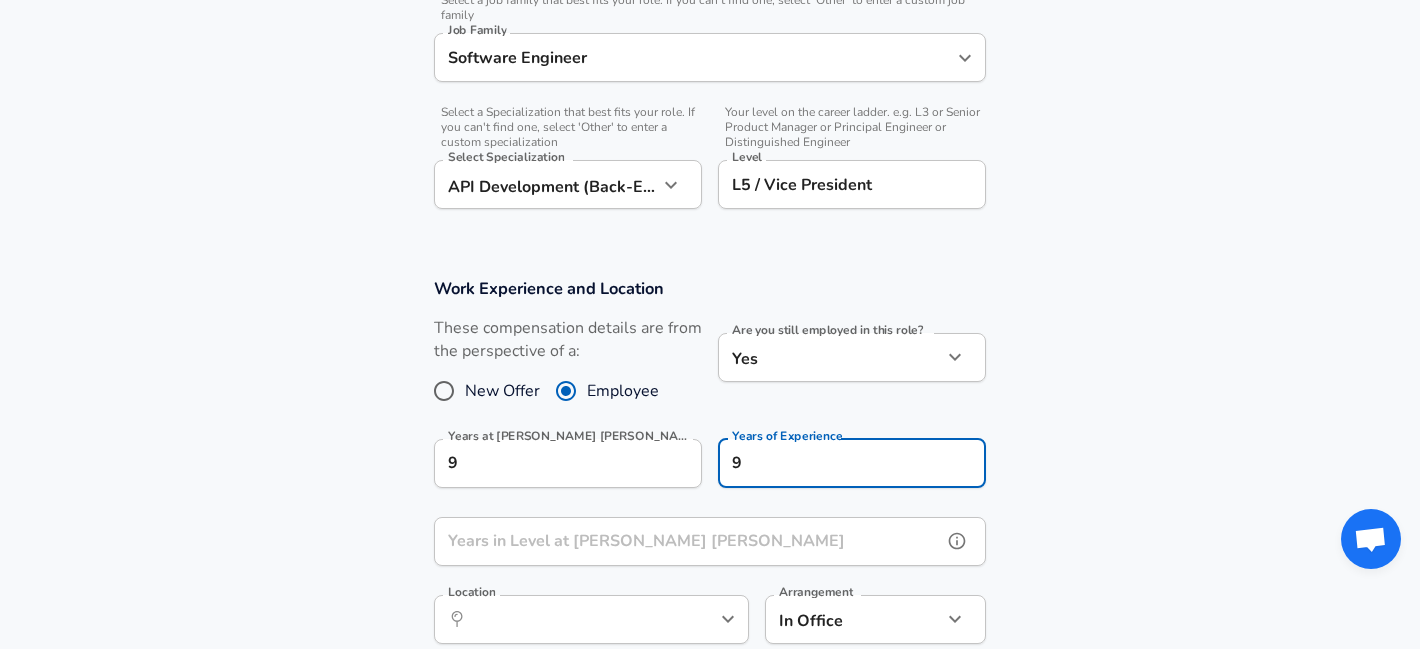 click on "Years in Level at [PERSON_NAME] [PERSON_NAME]" at bounding box center [688, 541] 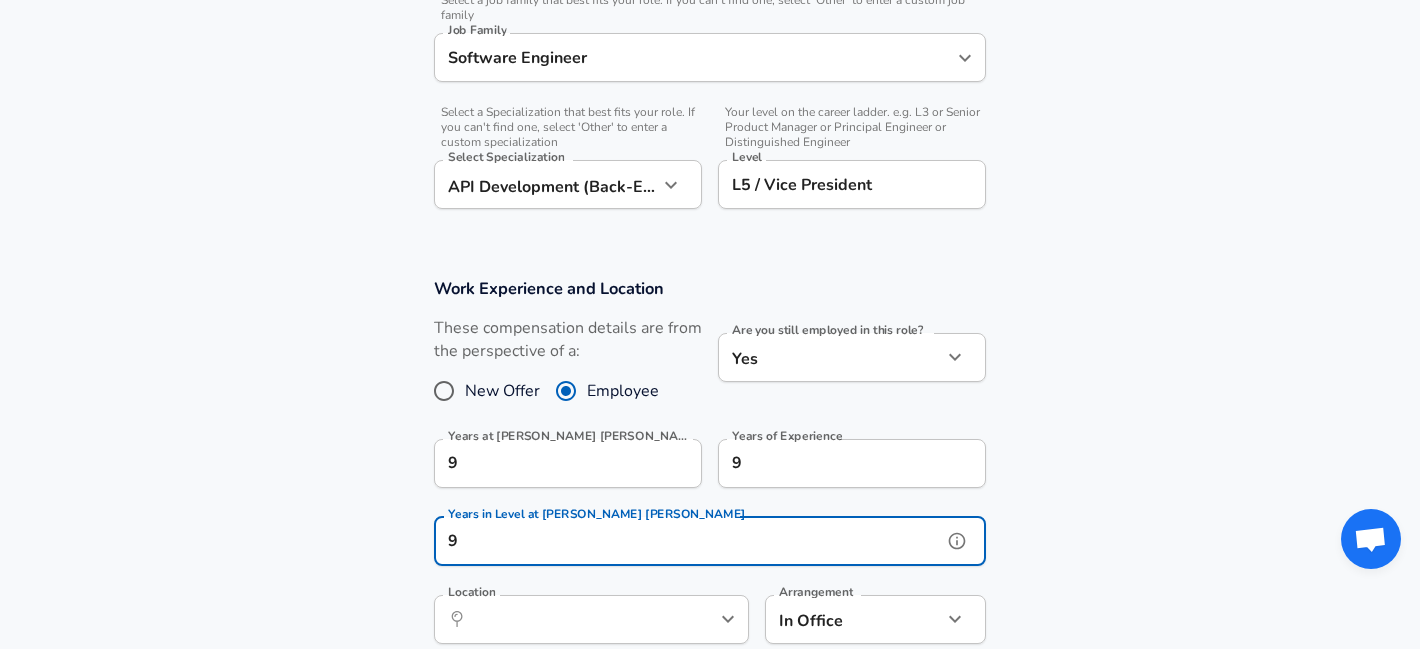 type on "9" 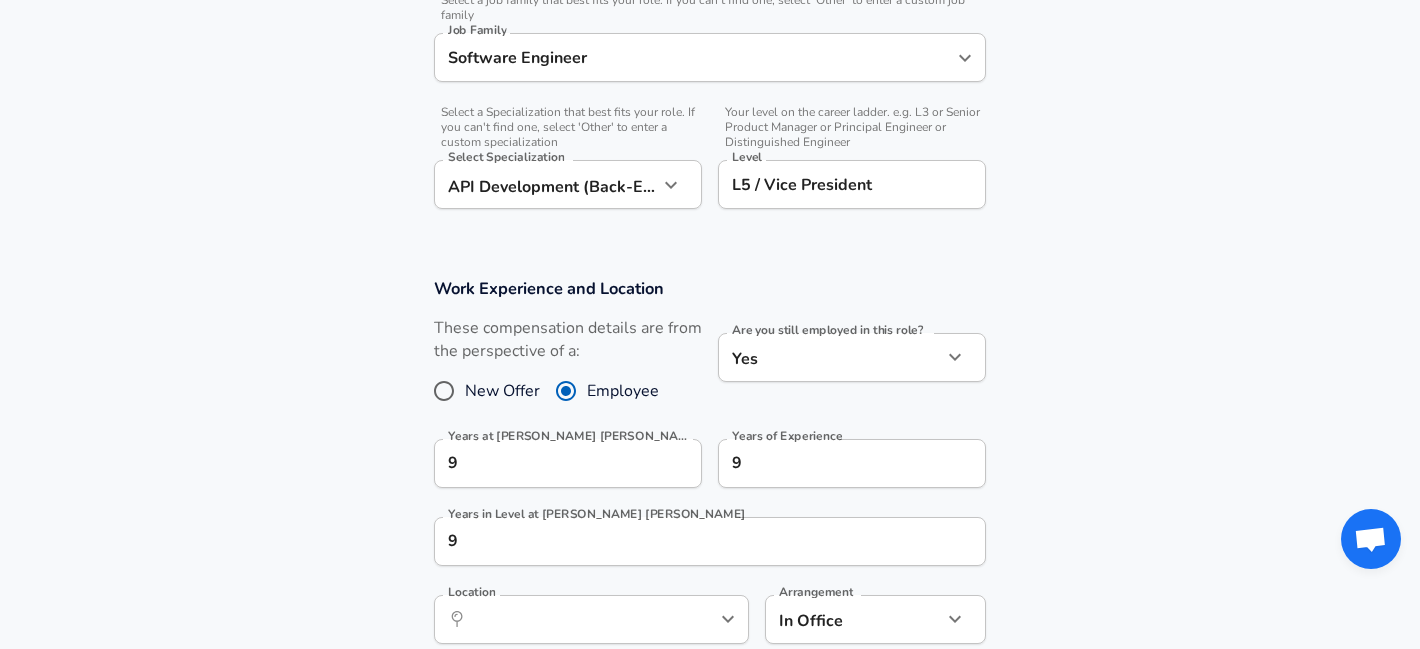 click on "Work Experience and Location These compensation details are from the perspective of a: New Offer Employee Are you still employed in this role? Yes yes Are you still employed in this role? Years at [PERSON_NAME] [PERSON_NAME] 9 Years at [PERSON_NAME] [PERSON_NAME] Years of Experience 9 Years of Experience Years in Level at [PERSON_NAME] [PERSON_NAME] 9 Years in Level at [PERSON_NAME] [PERSON_NAME] Location ​ Location Arrangement In Office office Arrangement" at bounding box center (710, 471) 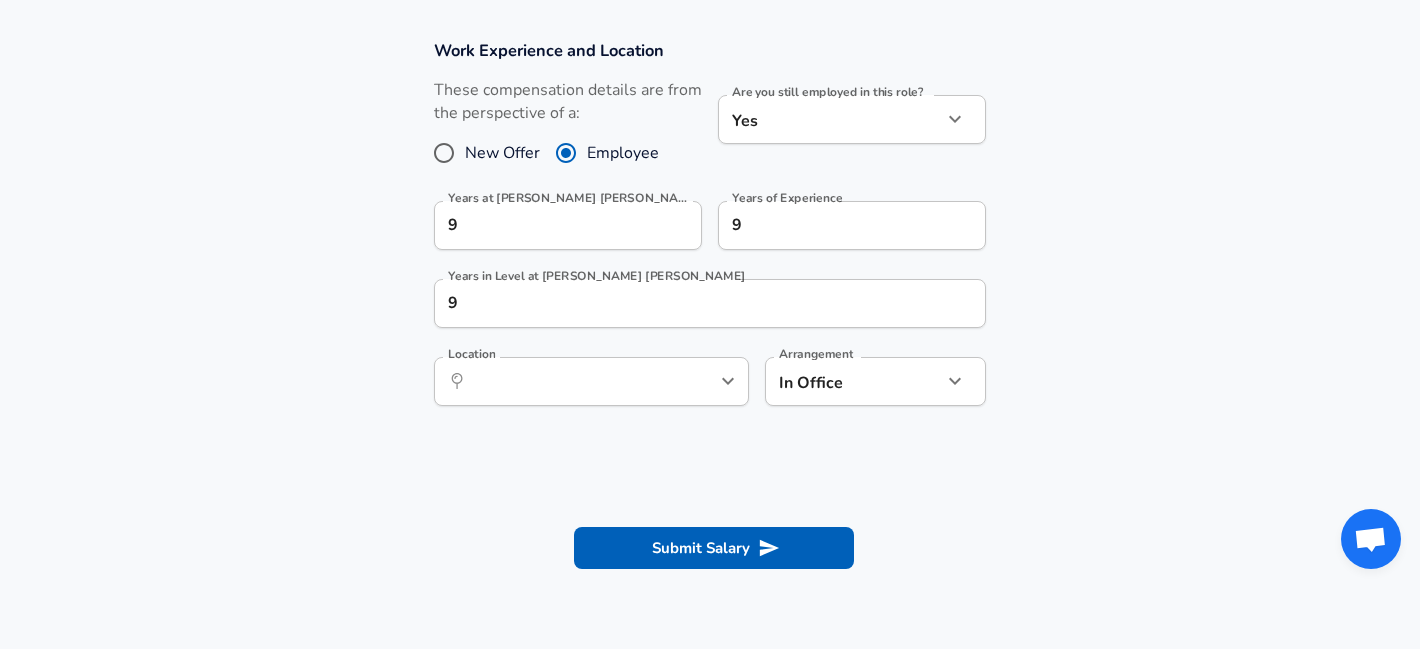 scroll, scrollTop: 879, scrollLeft: 0, axis: vertical 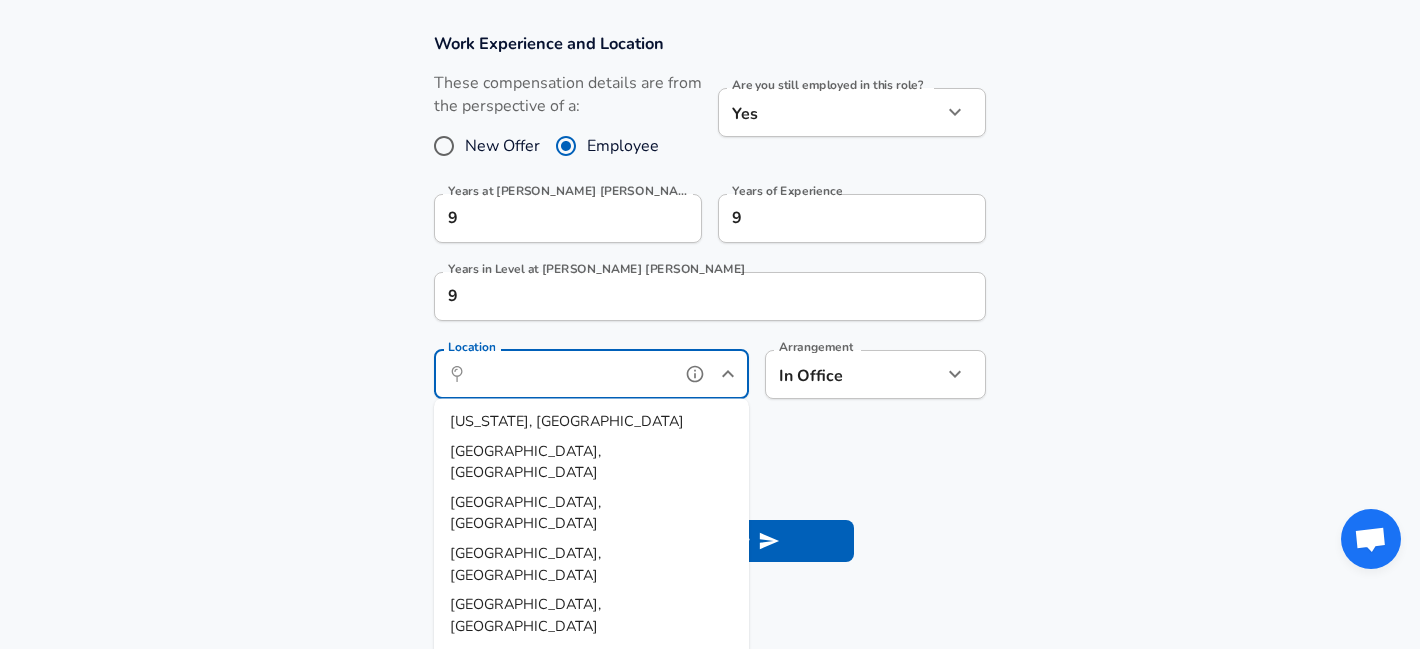 click on "Location" at bounding box center [569, 374] 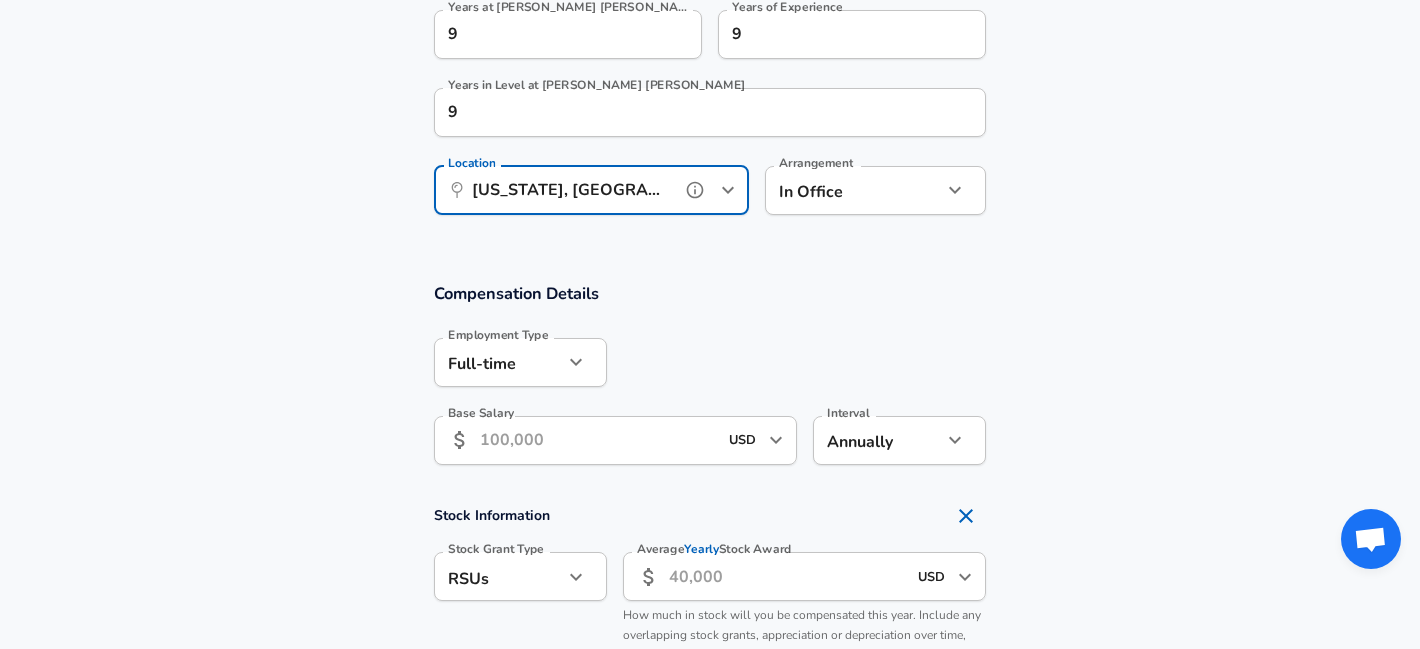 scroll, scrollTop: 1073, scrollLeft: 0, axis: vertical 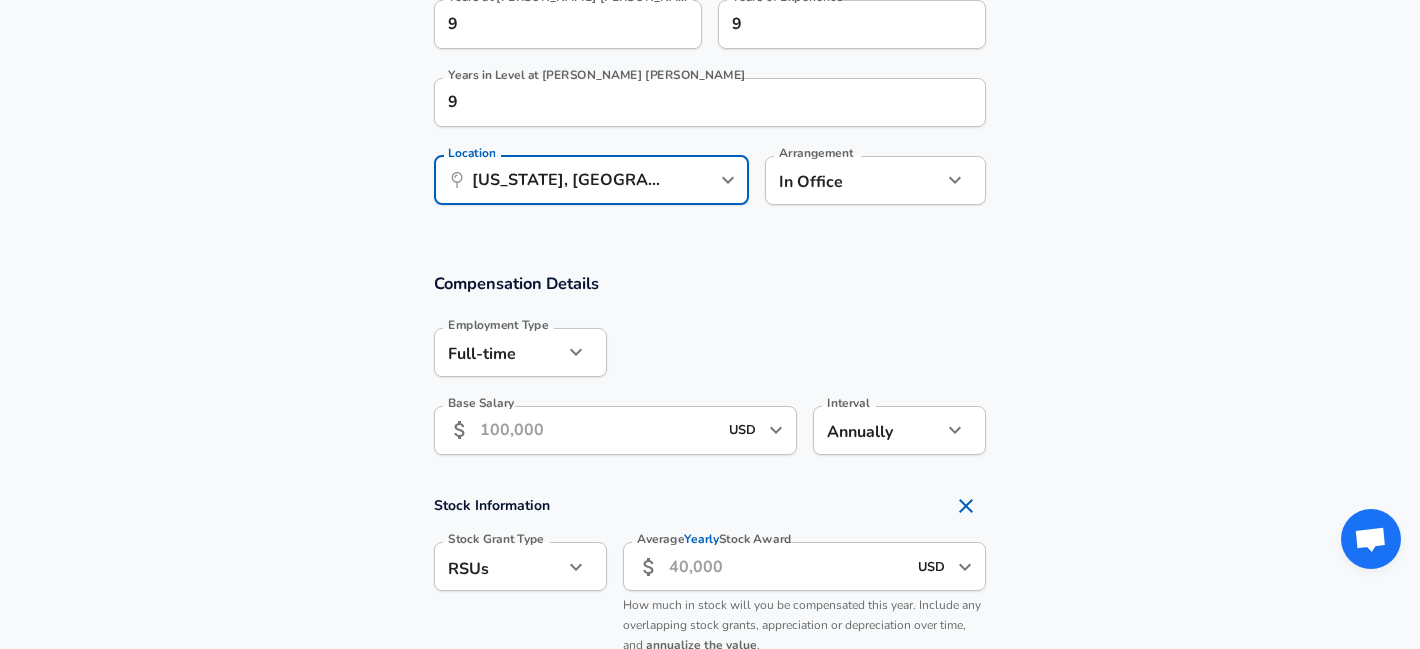 click on "Base Salary" at bounding box center [598, 430] 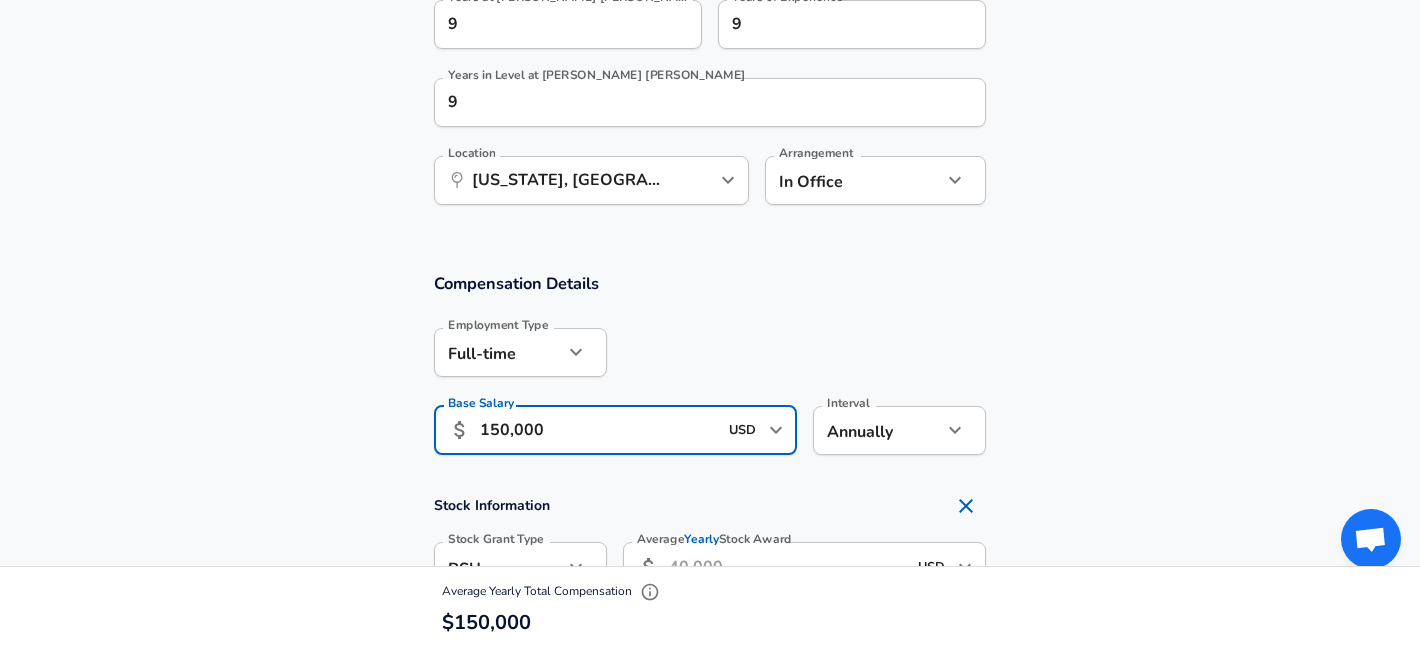 type on "150,000" 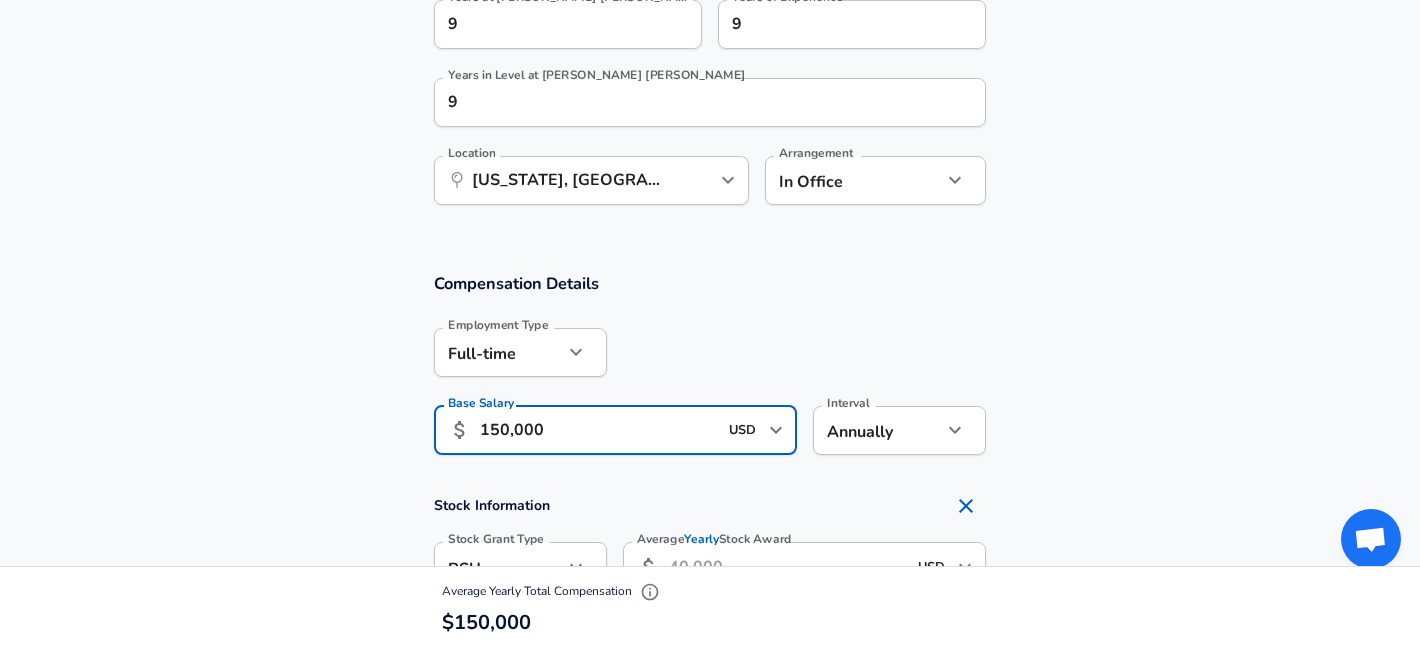 click at bounding box center (796, 351) 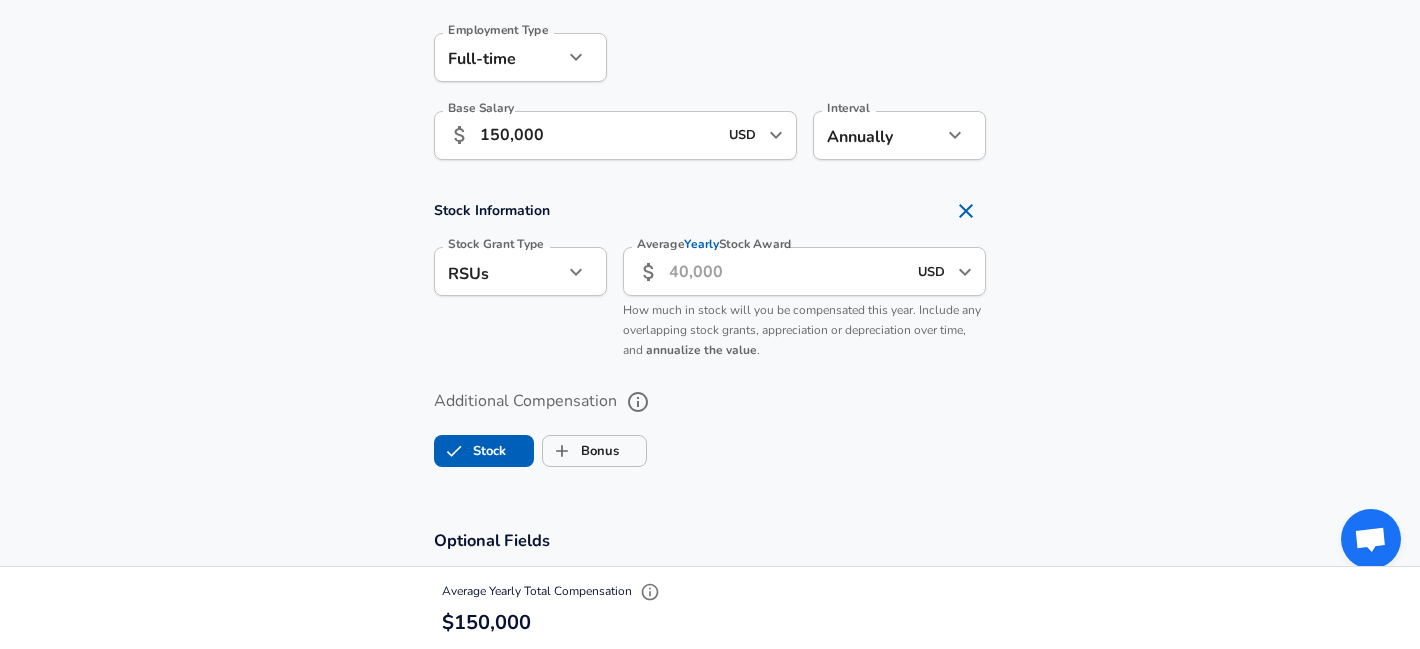 scroll, scrollTop: 1371, scrollLeft: 0, axis: vertical 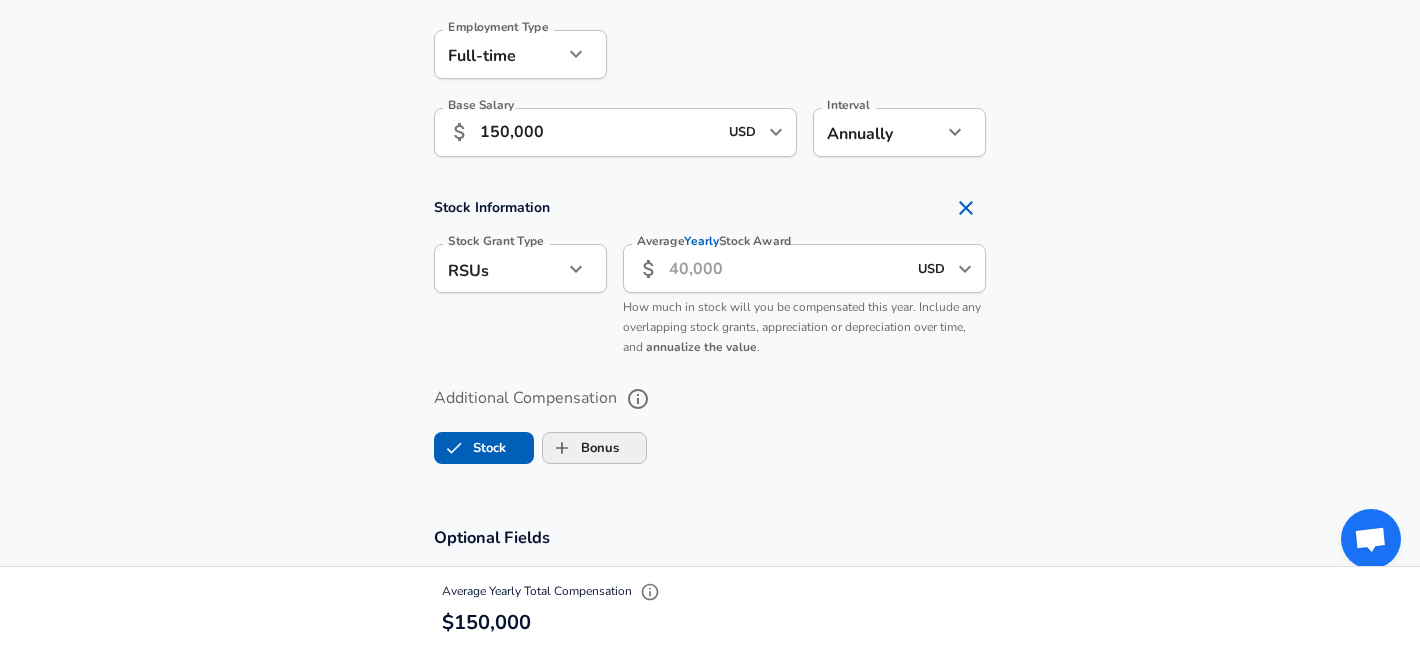 click on "Bonus" at bounding box center (581, 448) 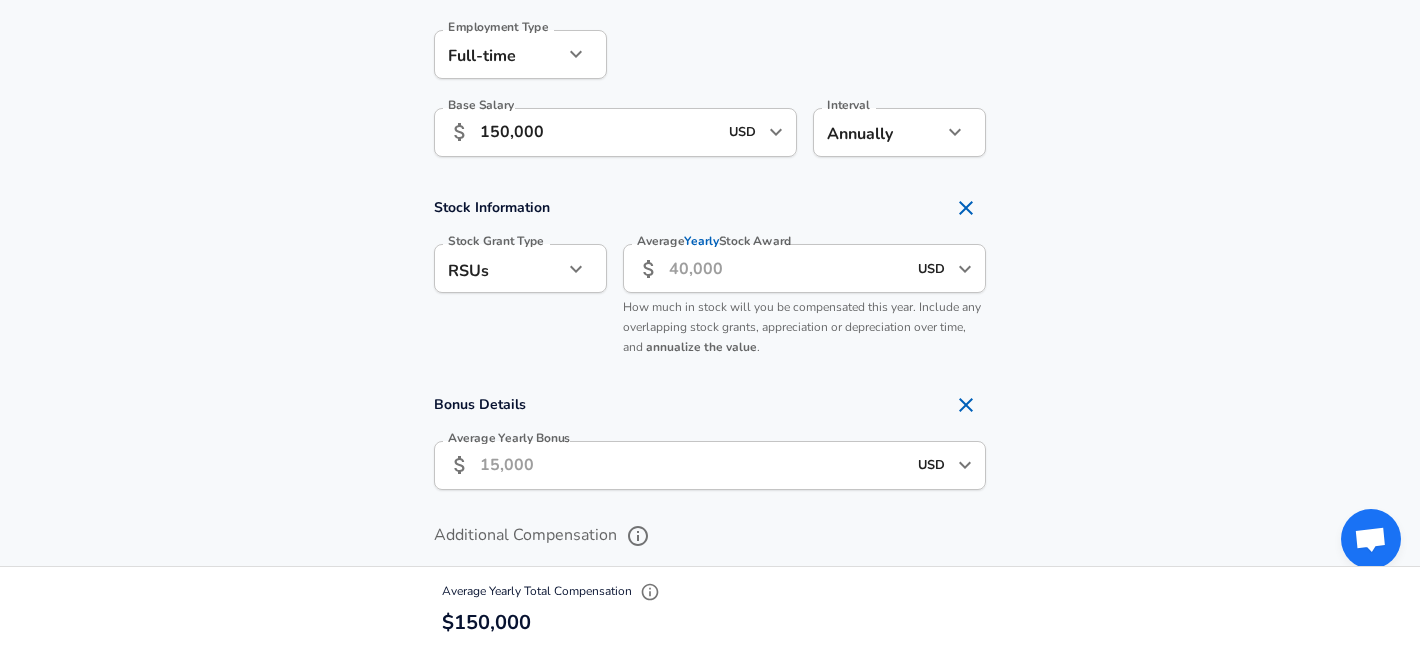 scroll, scrollTop: 1484, scrollLeft: 0, axis: vertical 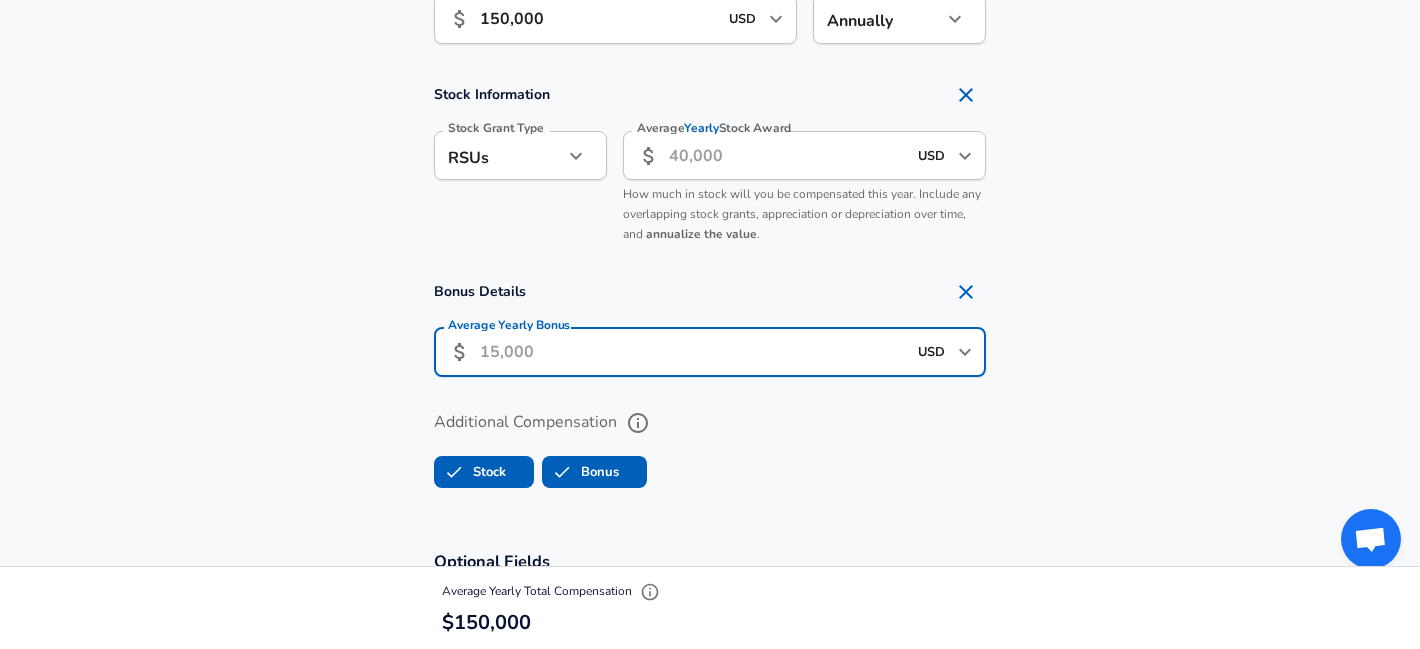 click on "Average Yearly Bonus" at bounding box center (693, 352) 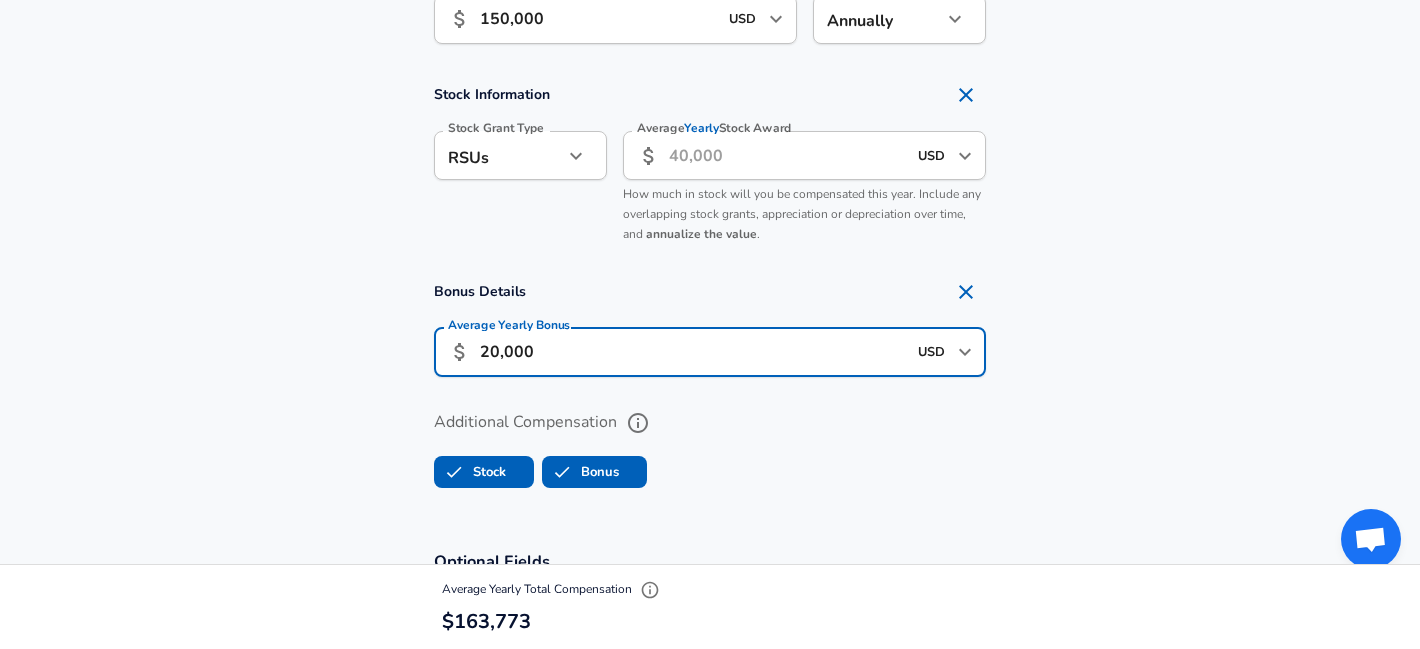 type on "20,000" 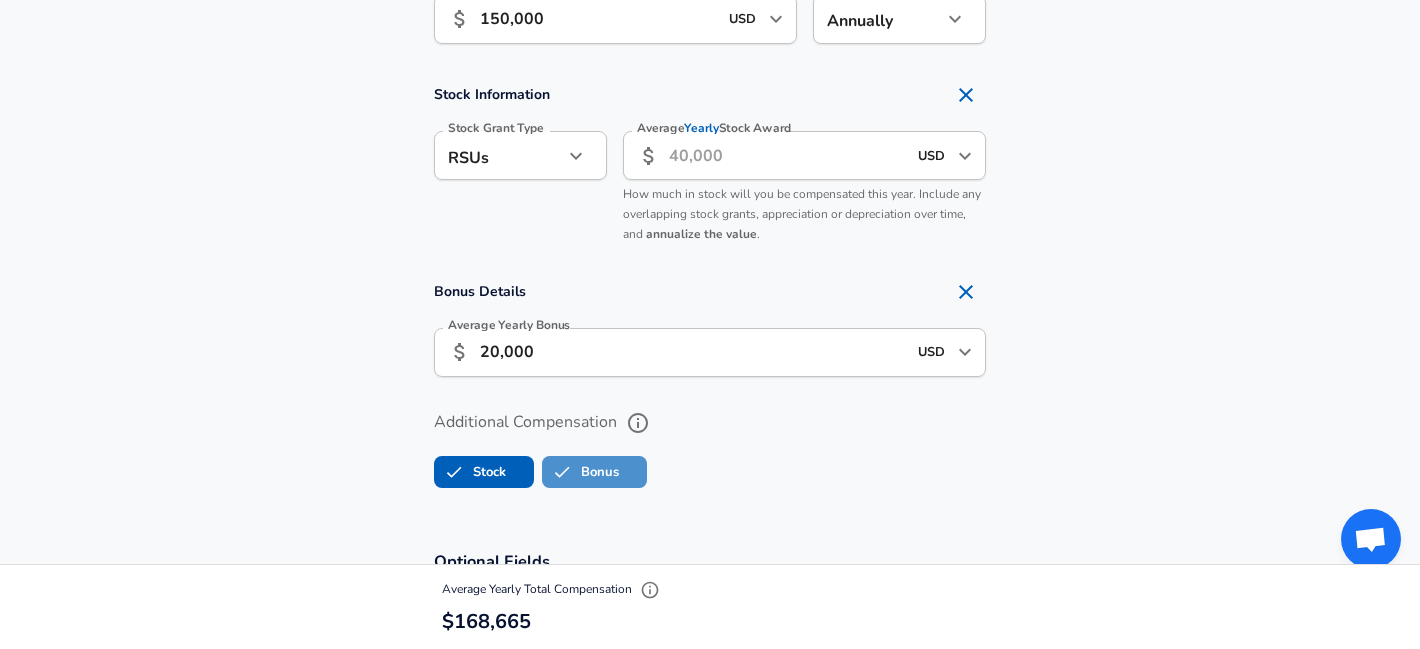 click on "Bonus" at bounding box center (581, 472) 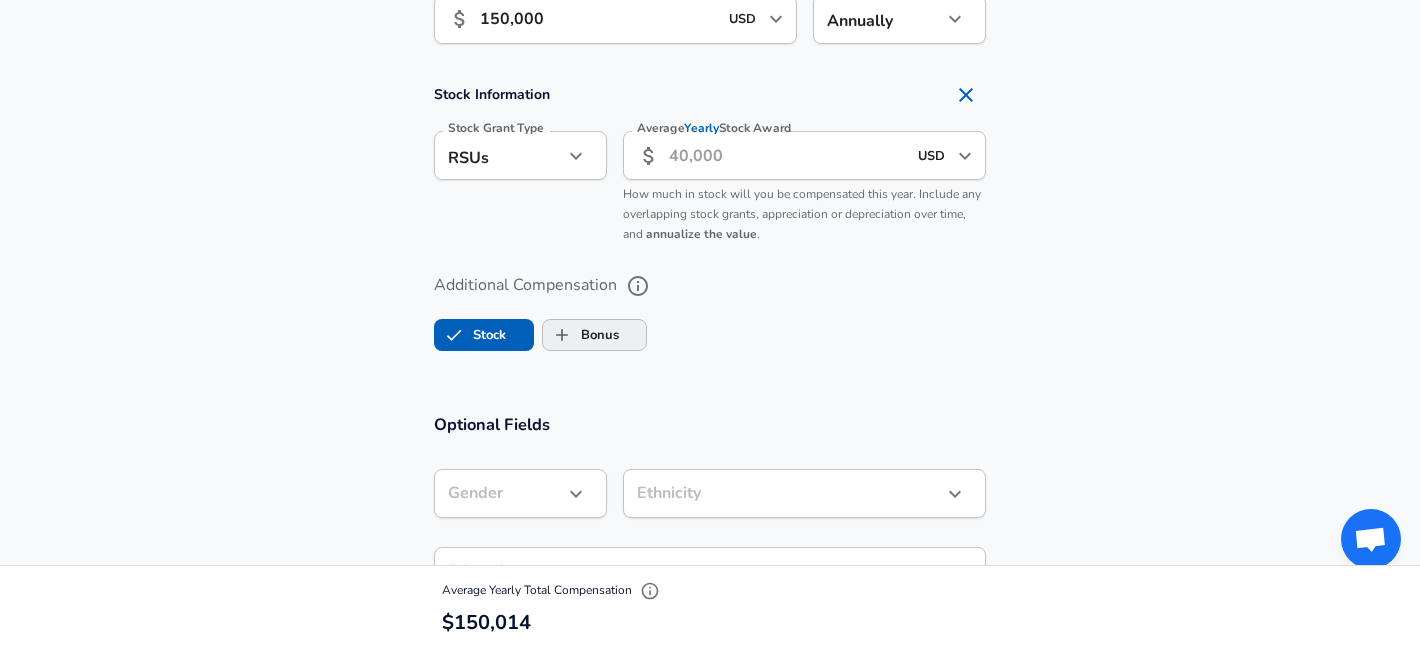 click on "Bonus" at bounding box center [581, 335] 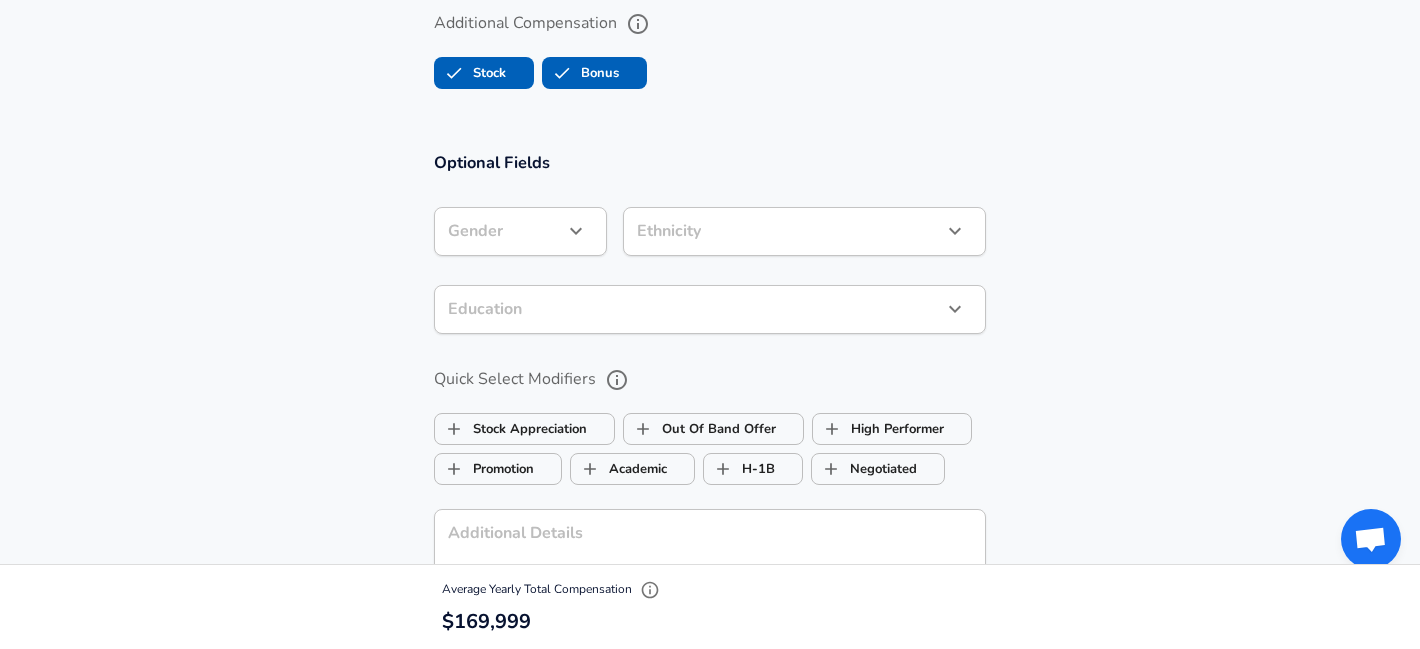 scroll, scrollTop: 1895, scrollLeft: 0, axis: vertical 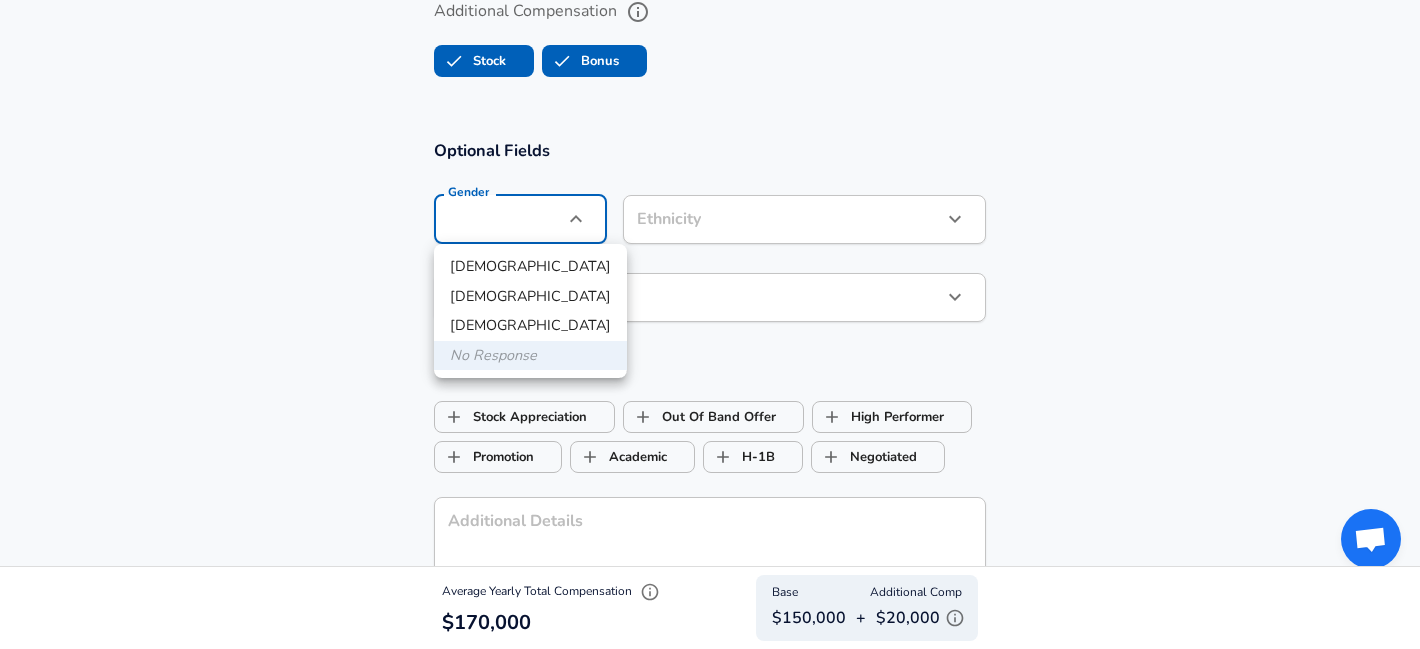 click on "Restart Add Your Salary Upload your offer letter   to verify your submission Enhance Privacy and Anonymity No Automatically hides specific fields until there are enough submissions to safely display the full details.   More Details Based on your submission and the data points that we have already collected, we will automatically hide and anonymize specific fields if there aren't enough data points to remain sufficiently anonymous. Company & Title Information   Enter the company you received your offer from Company [PERSON_NAME] [PERSON_NAME] Company   Select the title that closest resembles your official title. This should be similar to the title that was present on your offer letter. Title Vice President Title   Select a job family that best fits your role. If you can't find one, select 'Other' to enter a custom job family Job Family Software Engineer Job Family   Select a Specialization that best fits your role. If you can't find one, select 'Other' to enter a custom specialization Select Specialization   Level Level 9" at bounding box center [710, -1571] 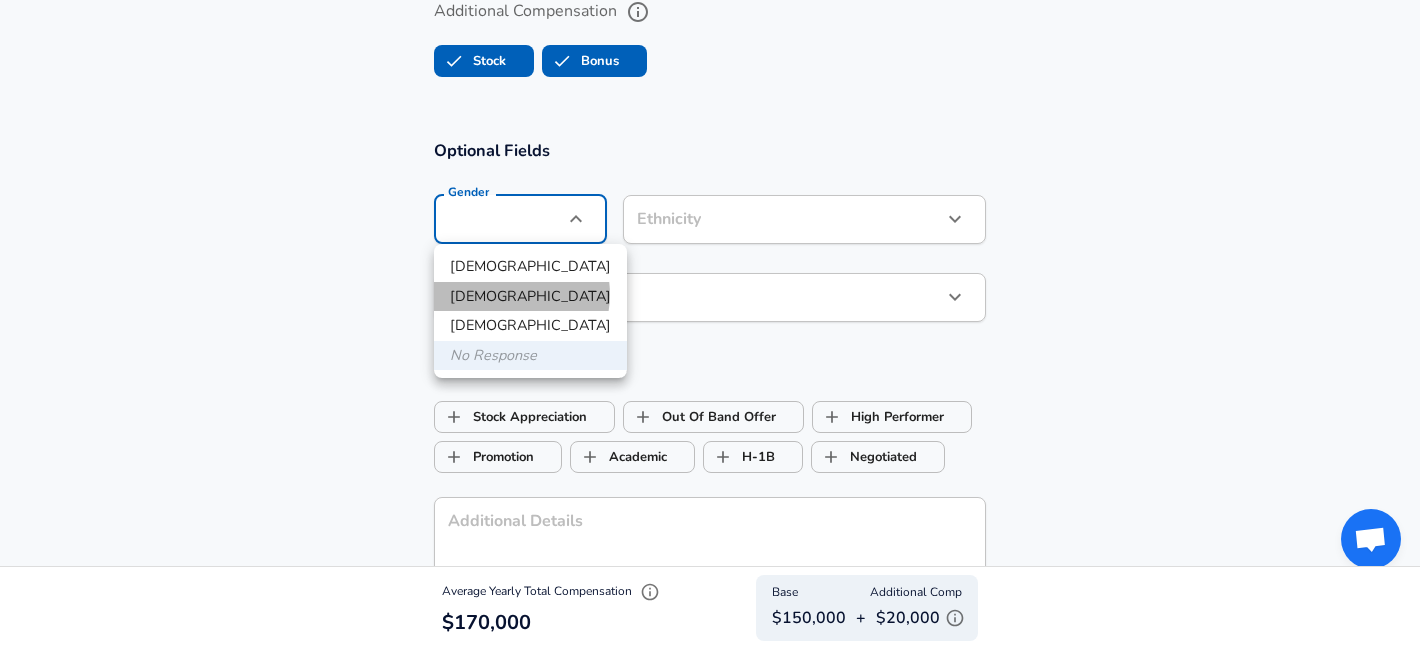 click on "[DEMOGRAPHIC_DATA]" at bounding box center [530, 297] 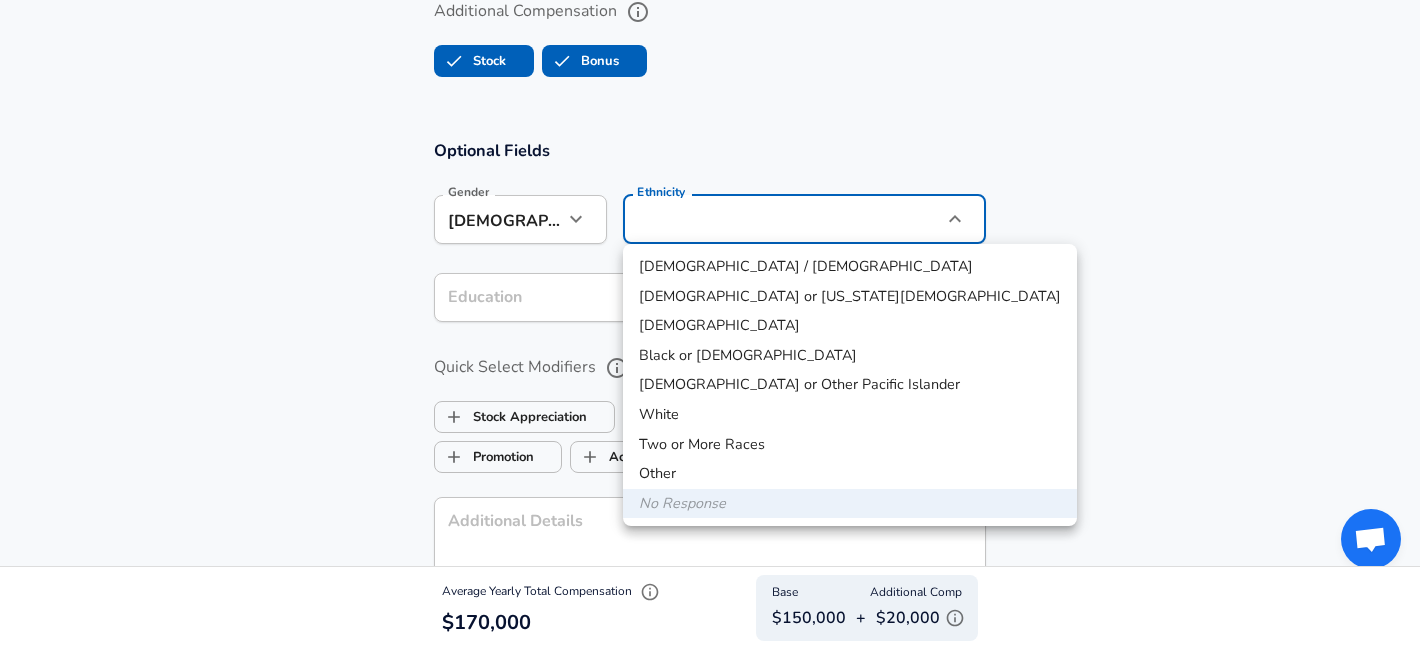 click on "Restart Add Your Salary Upload your offer letter   to verify your submission Enhance Privacy and Anonymity No Automatically hides specific fields until there are enough submissions to safely display the full details.   More Details Based on your submission and the data points that we have already collected, we will automatically hide and anonymize specific fields if there aren't enough data points to remain sufficiently anonymous. Company & Title Information   Enter the company you received your offer from Company [PERSON_NAME] [PERSON_NAME] Company   Select the title that closest resembles your official title. This should be similar to the title that was present on your offer letter. Title Vice President Title   Select a job family that best fits your role. If you can't find one, select 'Other' to enter a custom job family Job Family Software Engineer Job Family   Select a Specialization that best fits your role. If you can't find one, select 'Other' to enter a custom specialization Select Specialization   Level Level 9" at bounding box center [710, -1571] 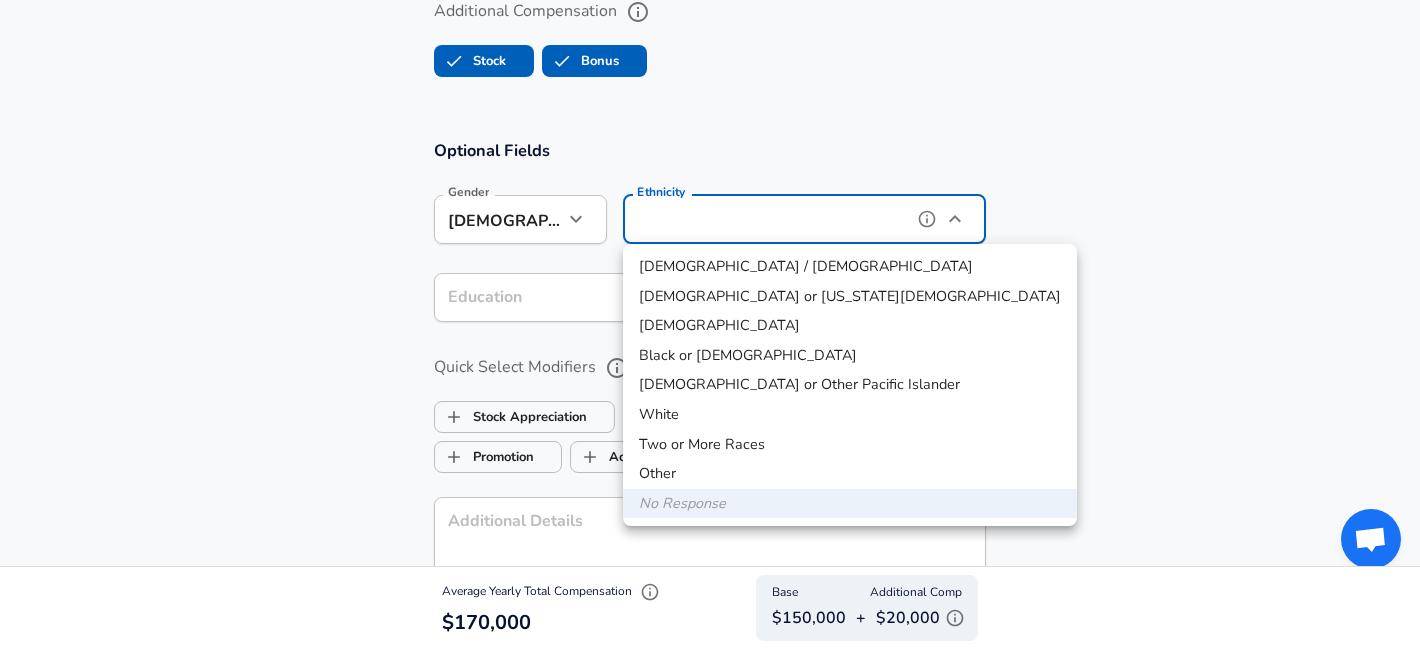 type on "[DEMOGRAPHIC_DATA]" 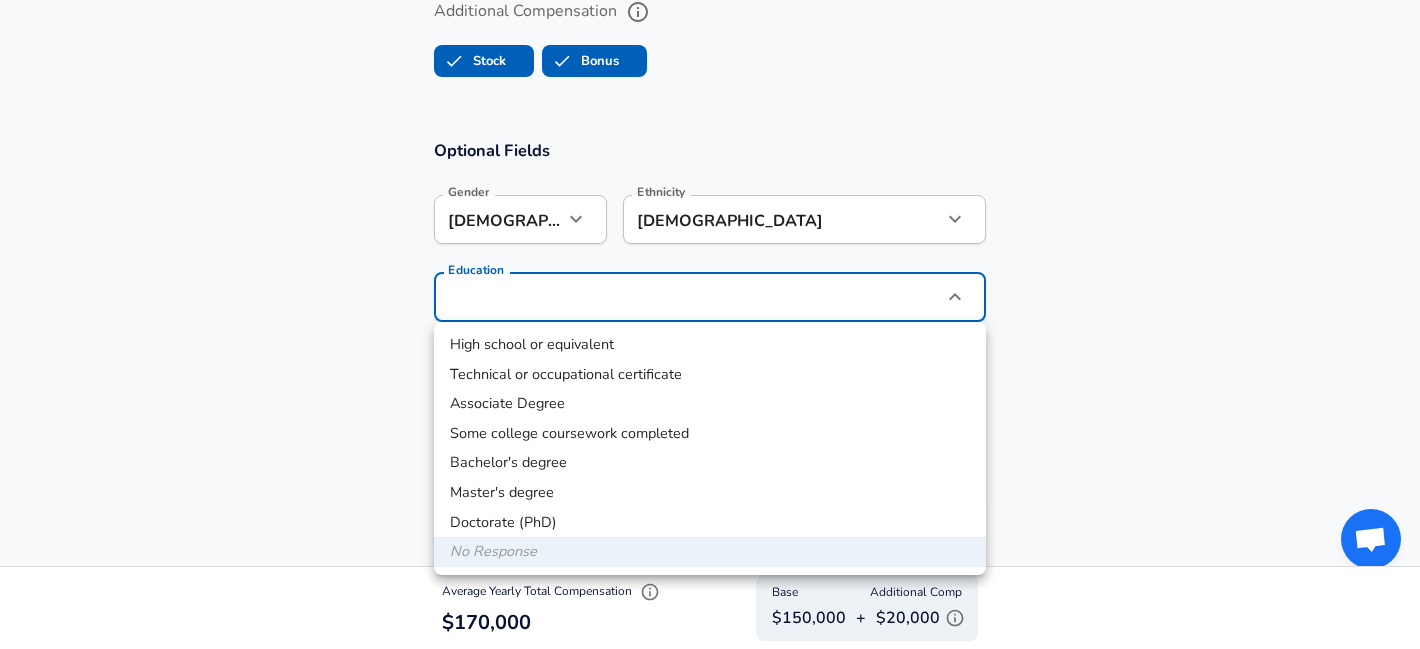 click on "Restart Add Your Salary Upload your offer letter   to verify your submission Enhance Privacy and Anonymity No Automatically hides specific fields until there are enough submissions to safely display the full details.   More Details Based on your submission and the data points that we have already collected, we will automatically hide and anonymize specific fields if there aren't enough data points to remain sufficiently anonymous. Company & Title Information   Enter the company you received your offer from Company [PERSON_NAME] [PERSON_NAME] Company   Select the title that closest resembles your official title. This should be similar to the title that was present on your offer letter. Title Vice President Title   Select a job family that best fits your role. If you can't find one, select 'Other' to enter a custom job family Job Family Software Engineer Job Family   Select a Specialization that best fits your role. If you can't find one, select 'Other' to enter a custom specialization Select Specialization   Level Level 9" at bounding box center [710, -1571] 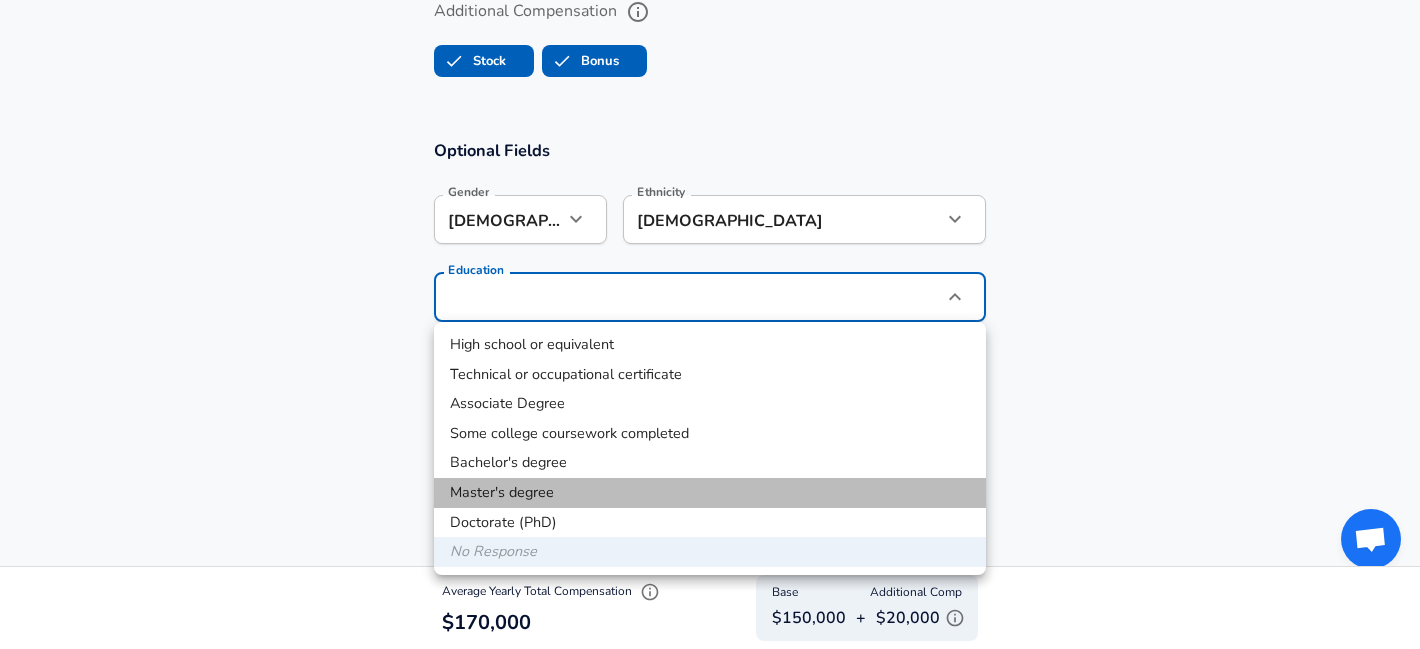 click on "Master's degree" at bounding box center [710, 493] 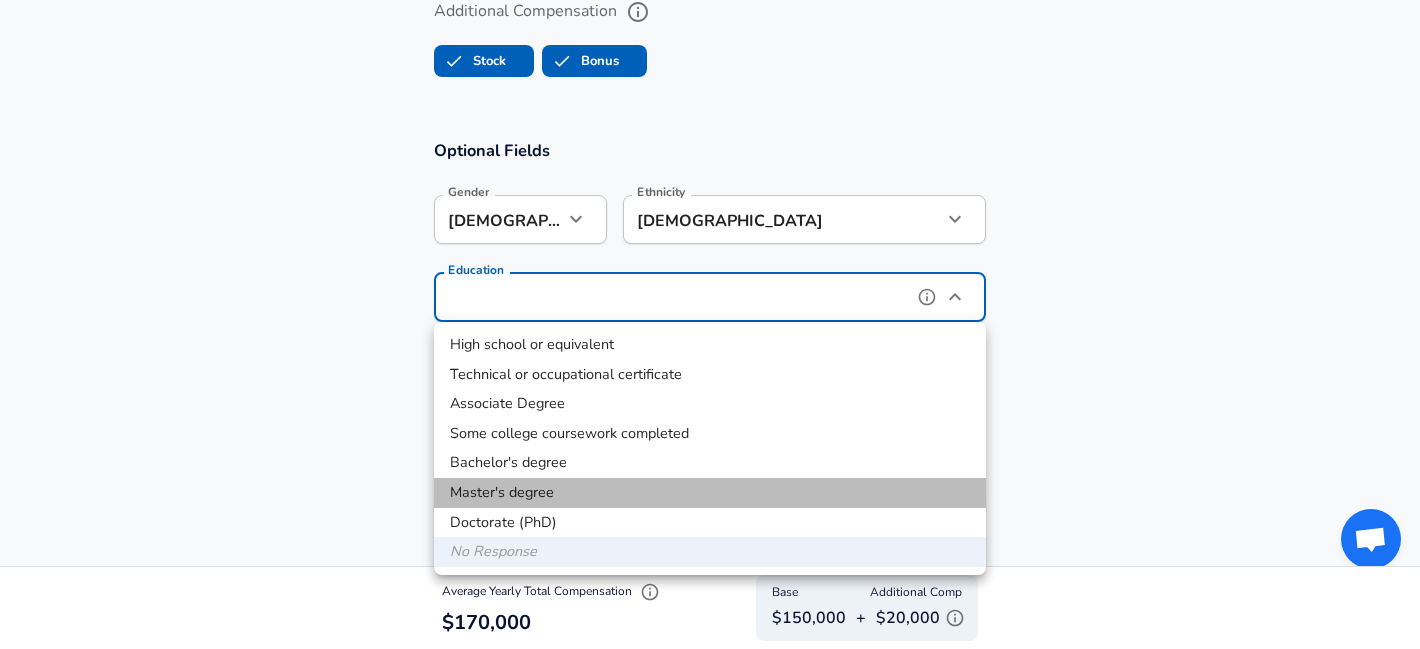 type on "Masters degree" 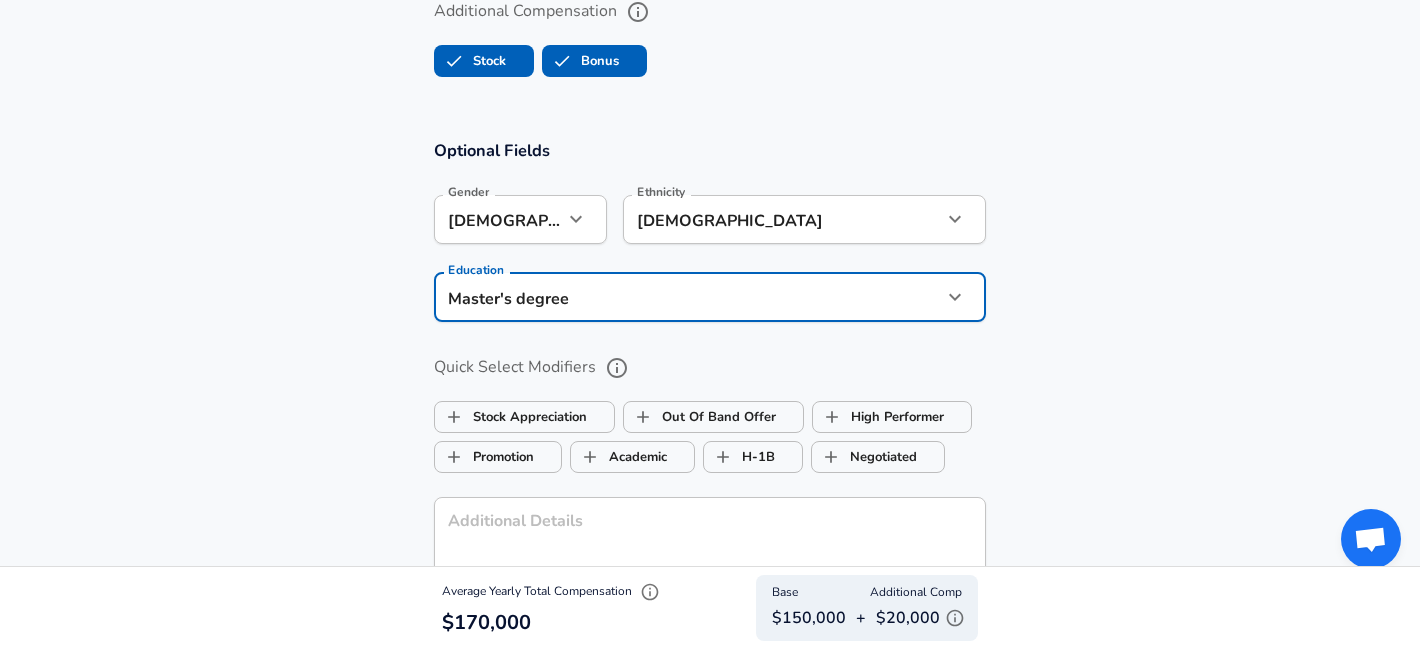 click on "Quick Select Modifiers" at bounding box center (710, 368) 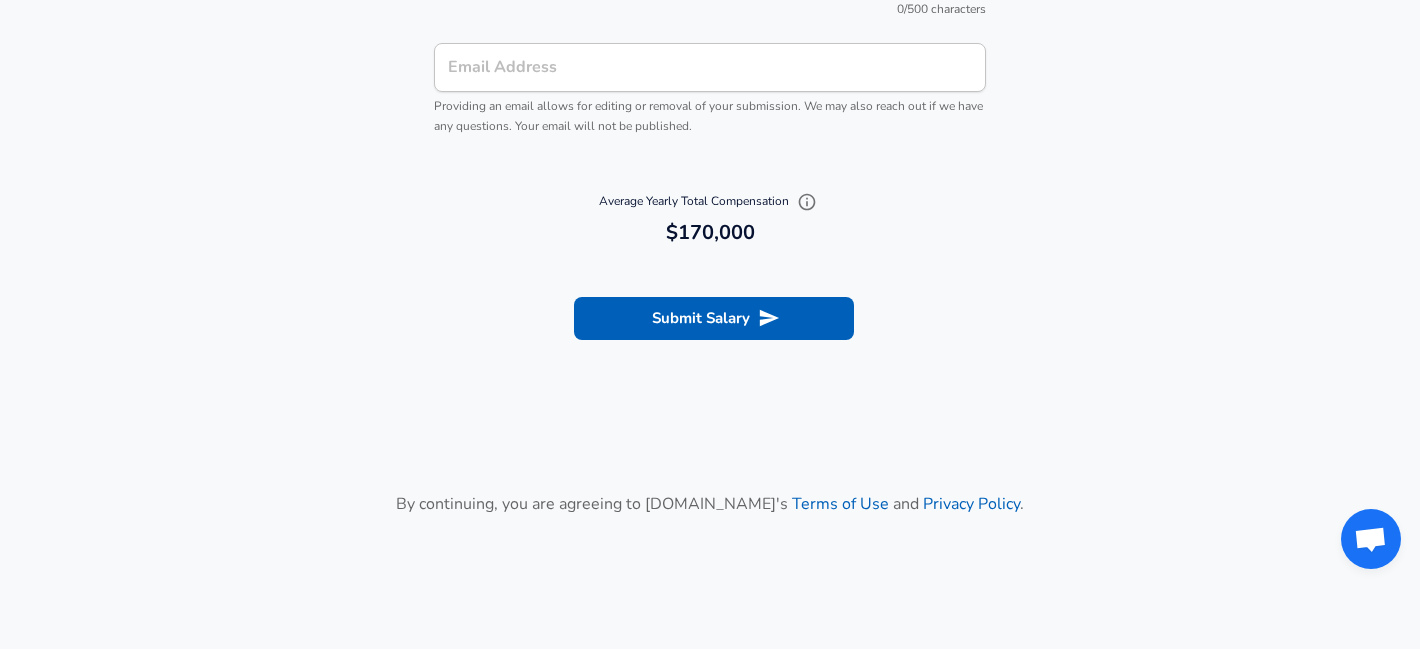scroll, scrollTop: 2586, scrollLeft: 0, axis: vertical 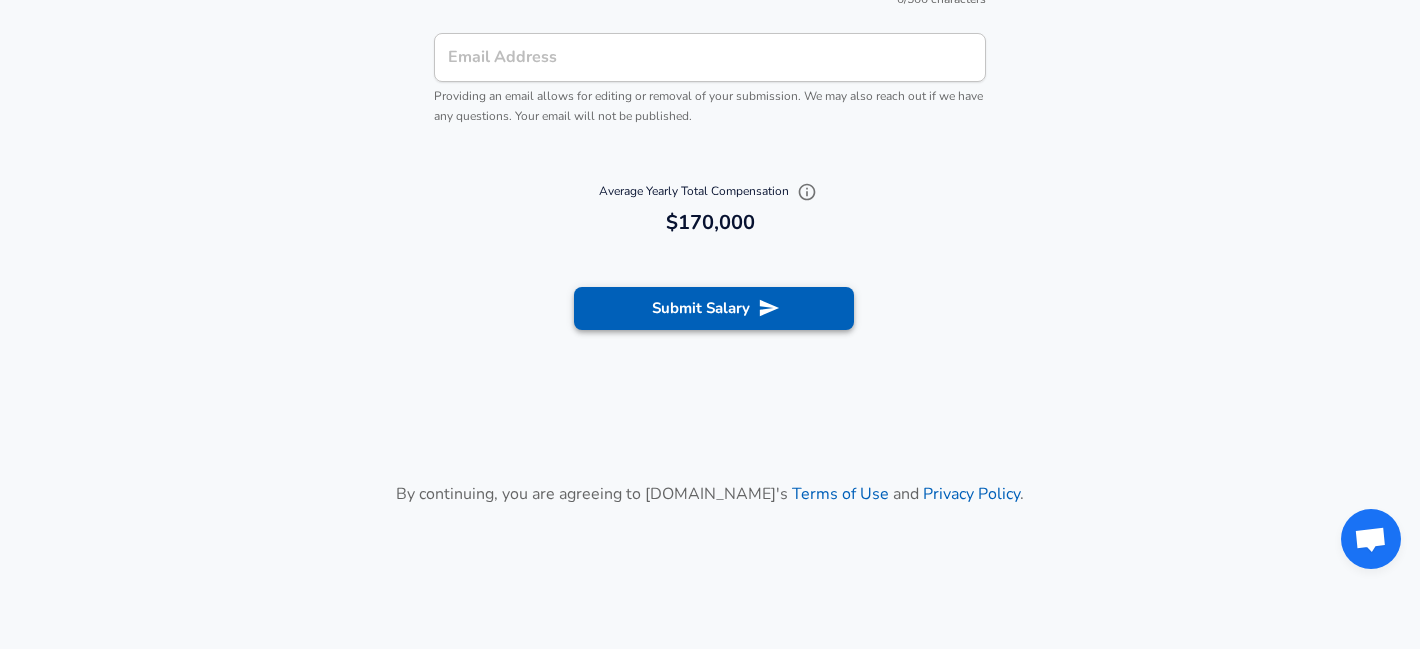 click on "Submit Salary" at bounding box center [714, 308] 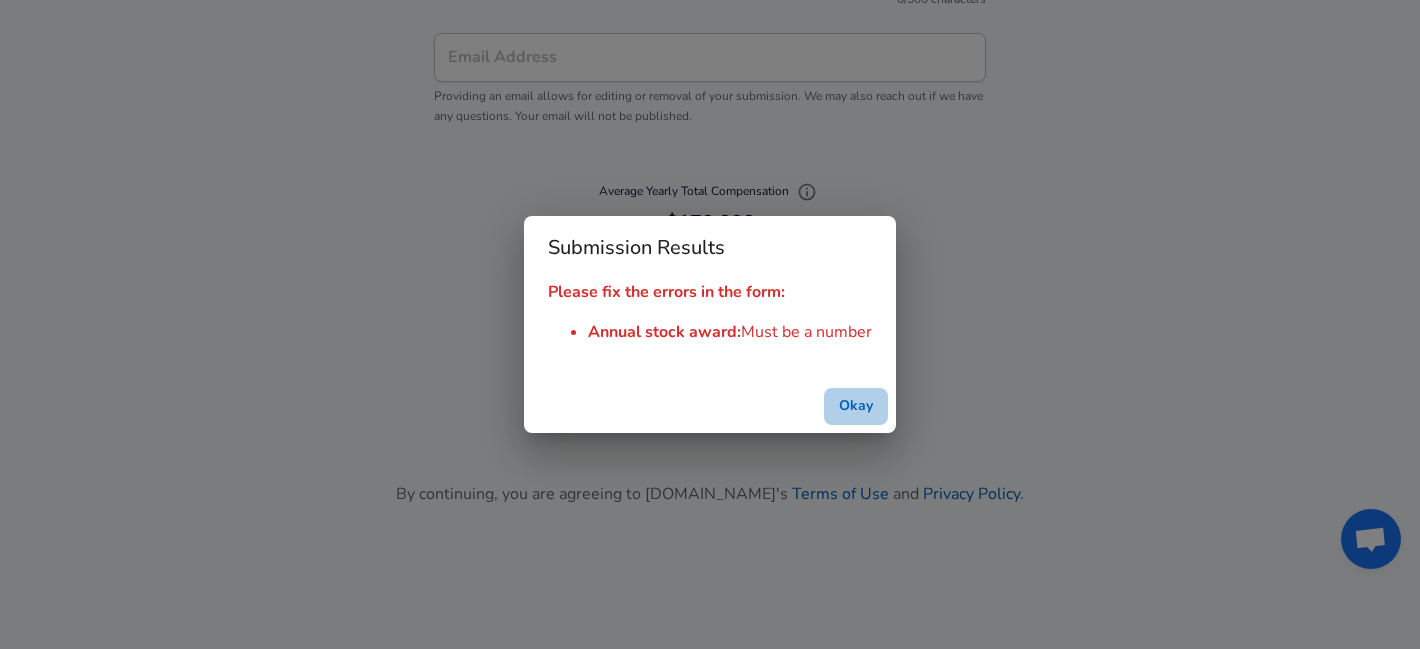 click on "Okay" at bounding box center (856, 406) 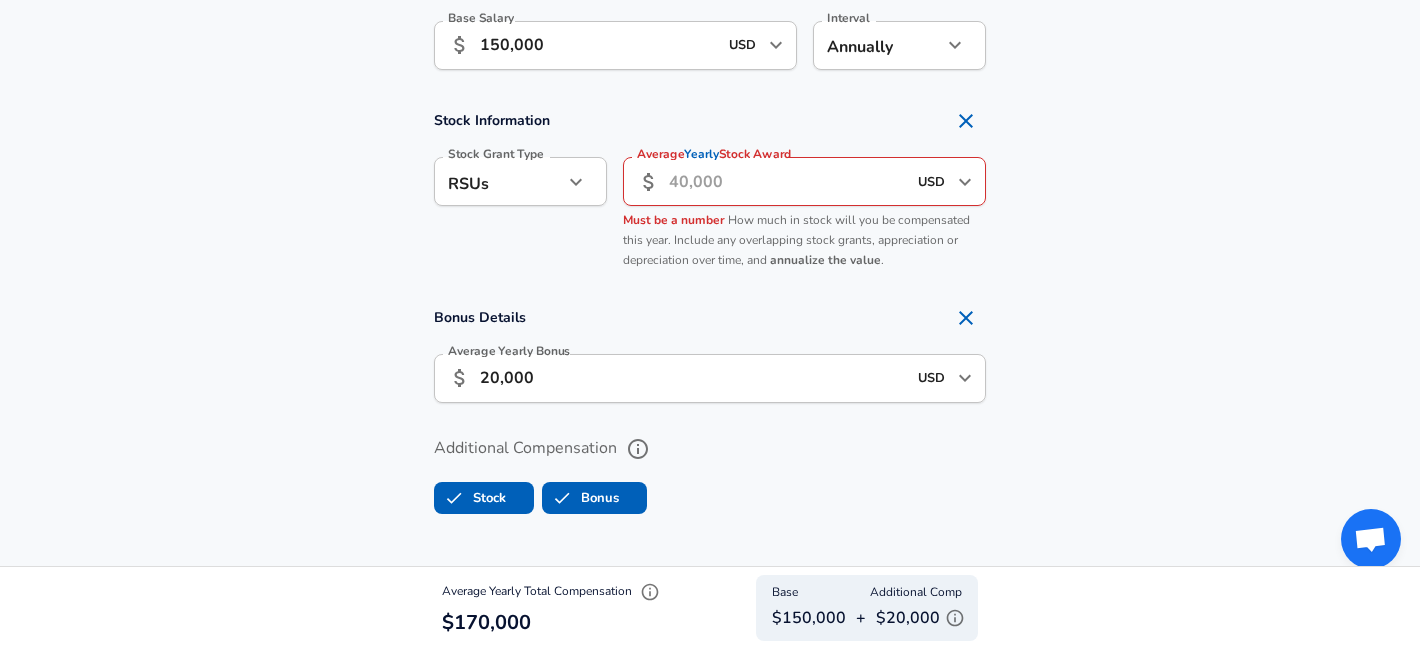 scroll, scrollTop: 1446, scrollLeft: 0, axis: vertical 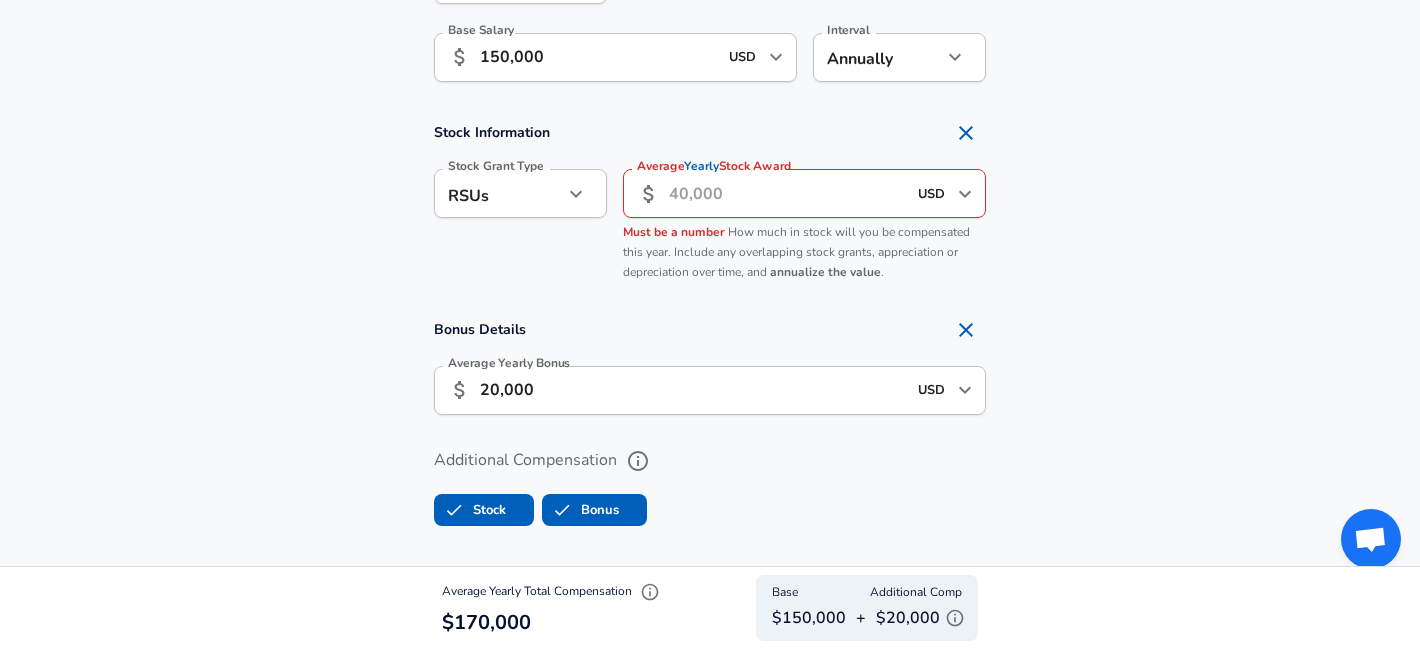 click 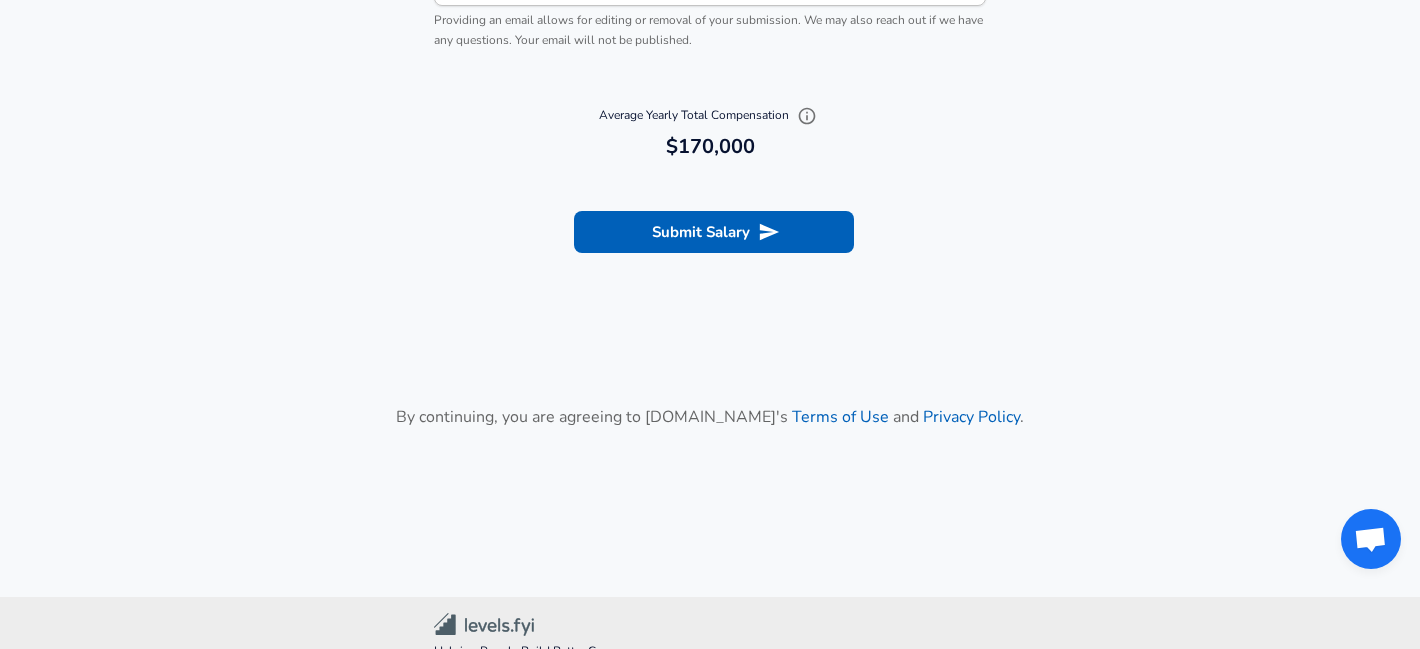 scroll, scrollTop: 2514, scrollLeft: 0, axis: vertical 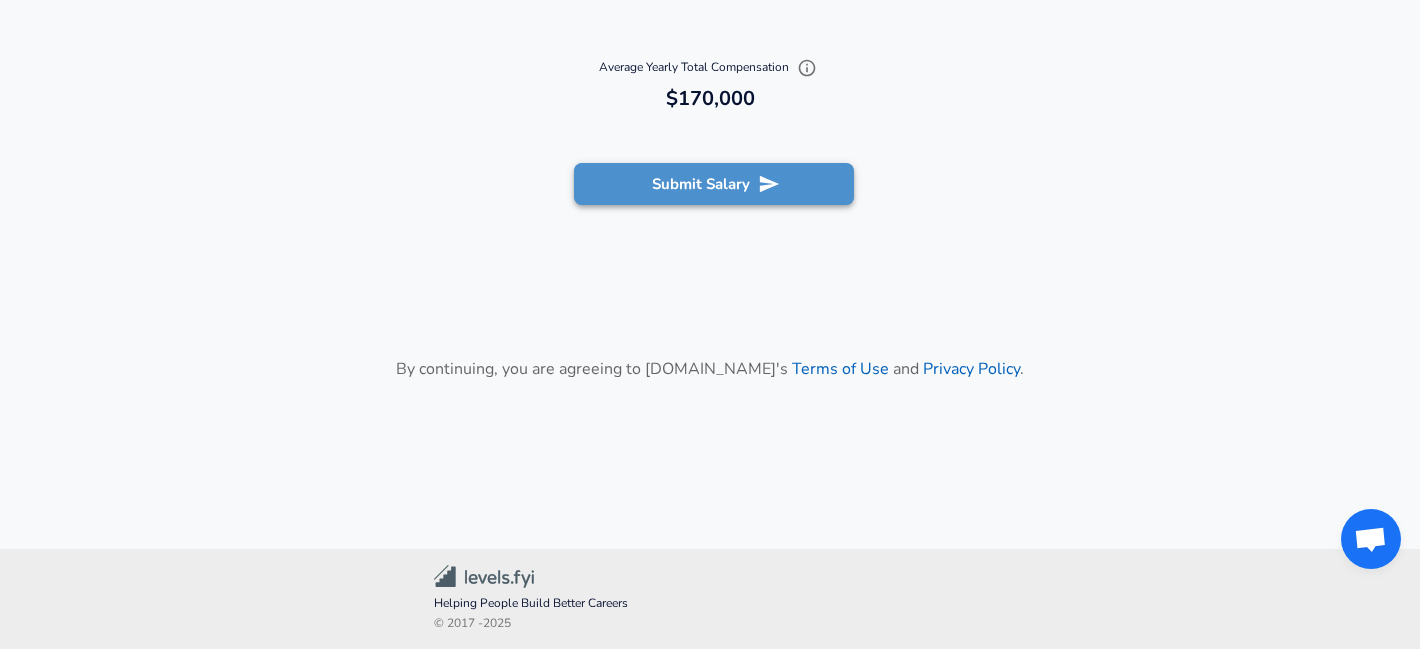 click on "Submit Salary" at bounding box center (714, 184) 